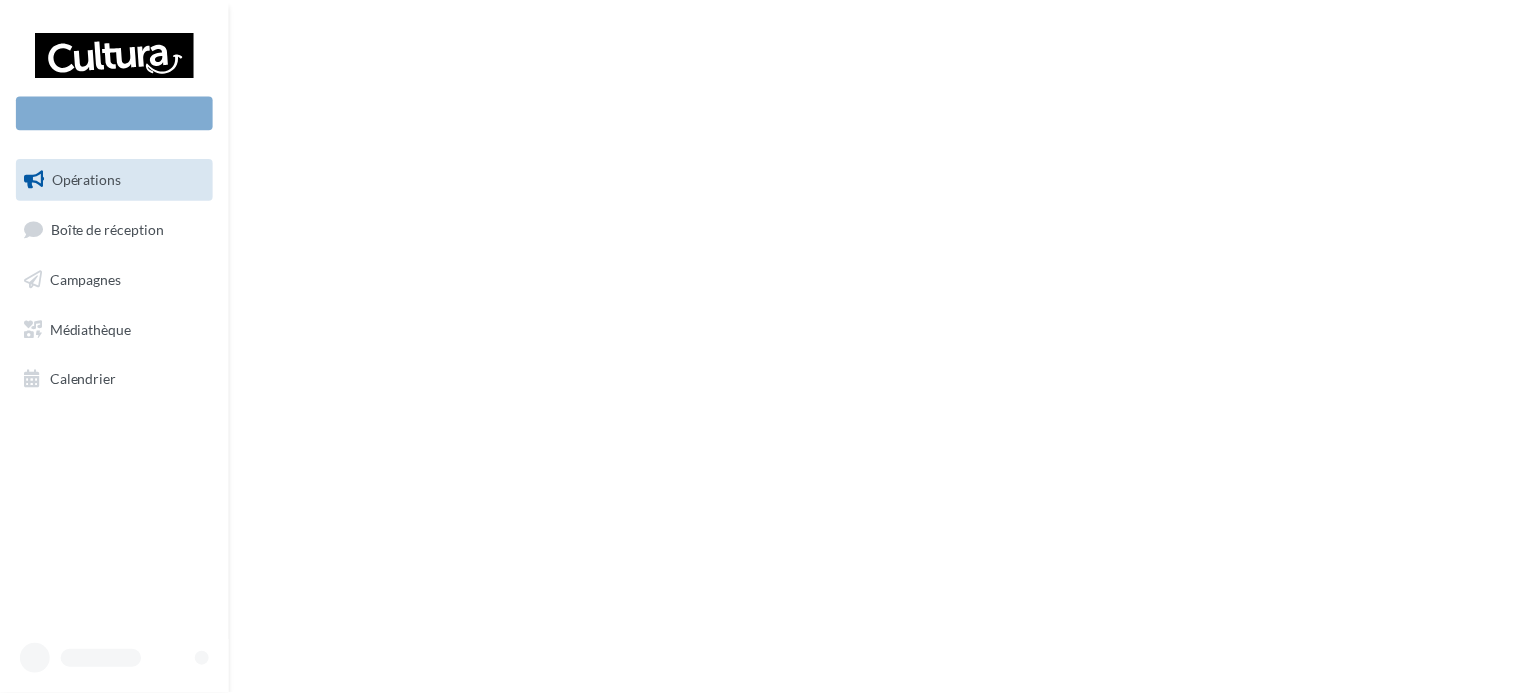 scroll, scrollTop: 0, scrollLeft: 0, axis: both 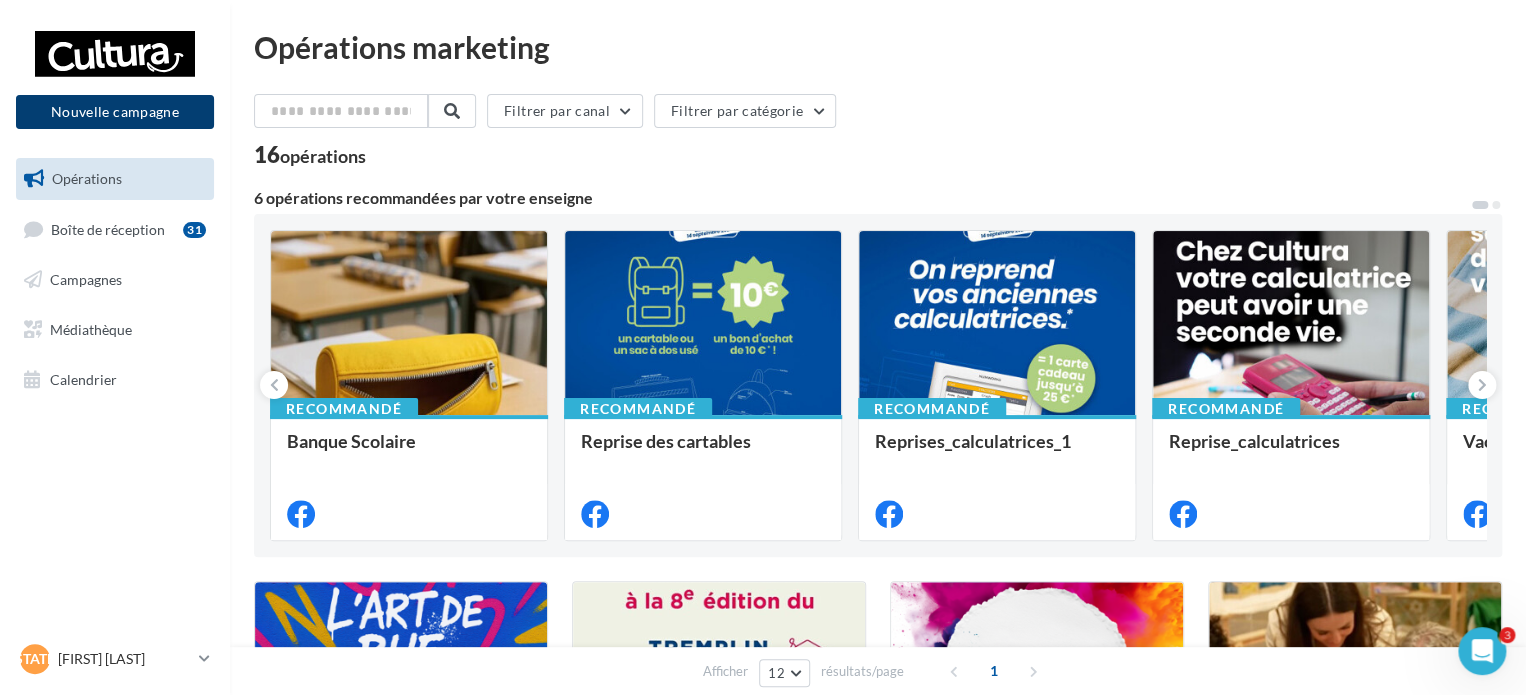 click on "Nouvelle campagne" at bounding box center [115, 112] 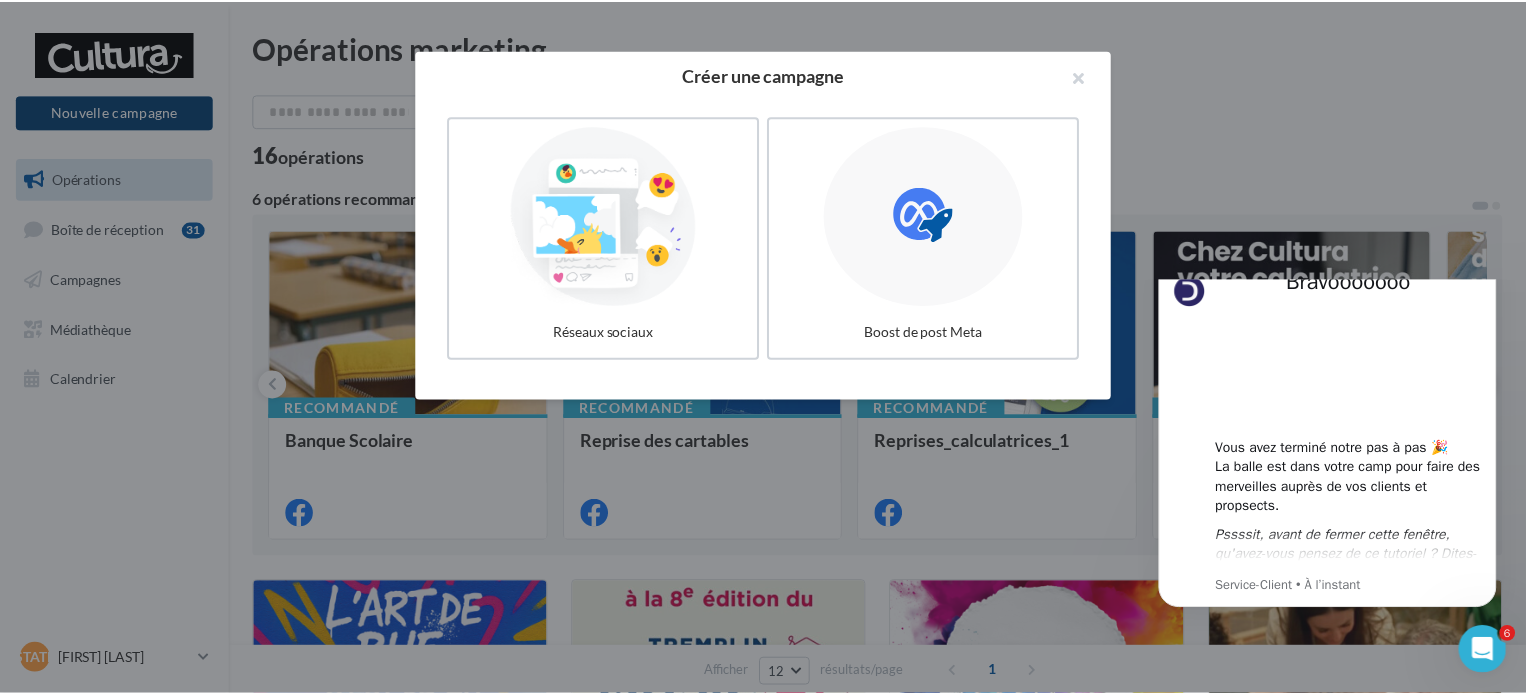 scroll, scrollTop: 0, scrollLeft: 0, axis: both 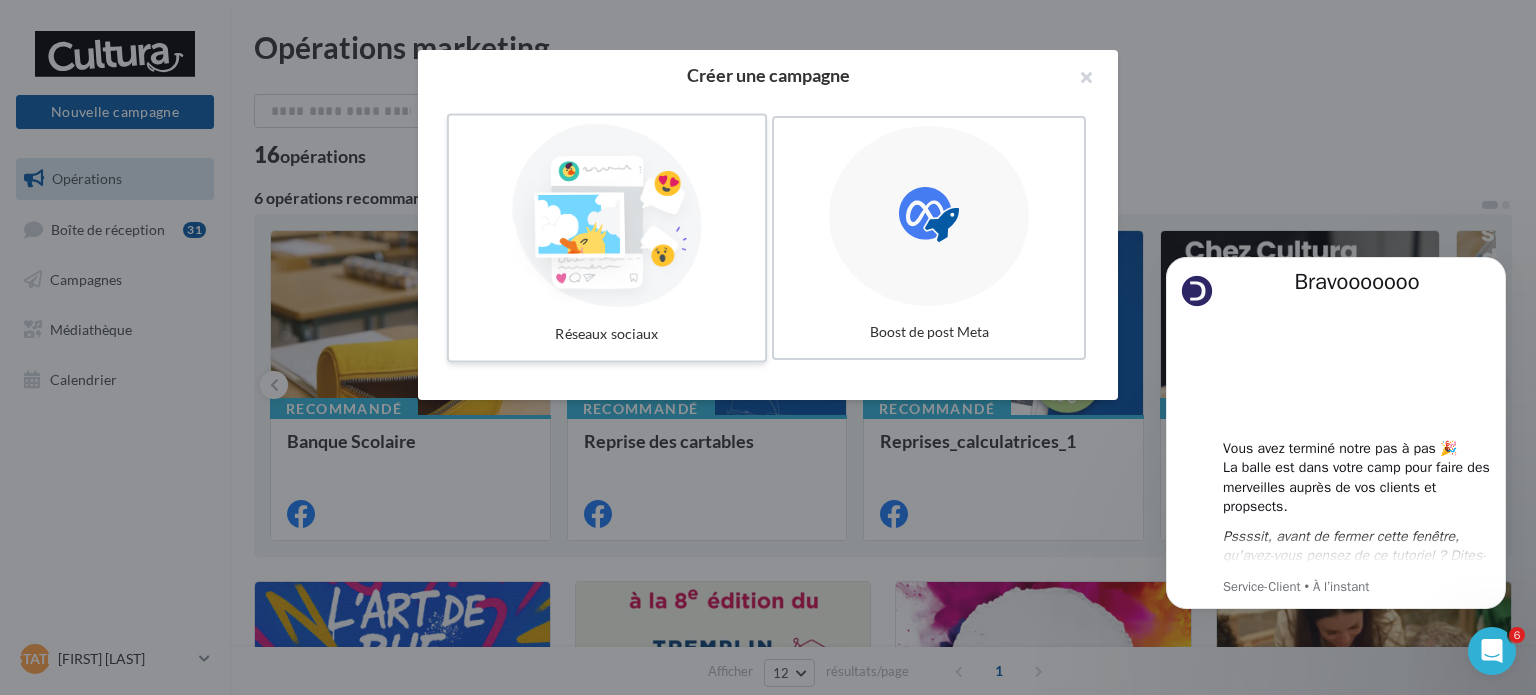 click at bounding box center (607, 216) 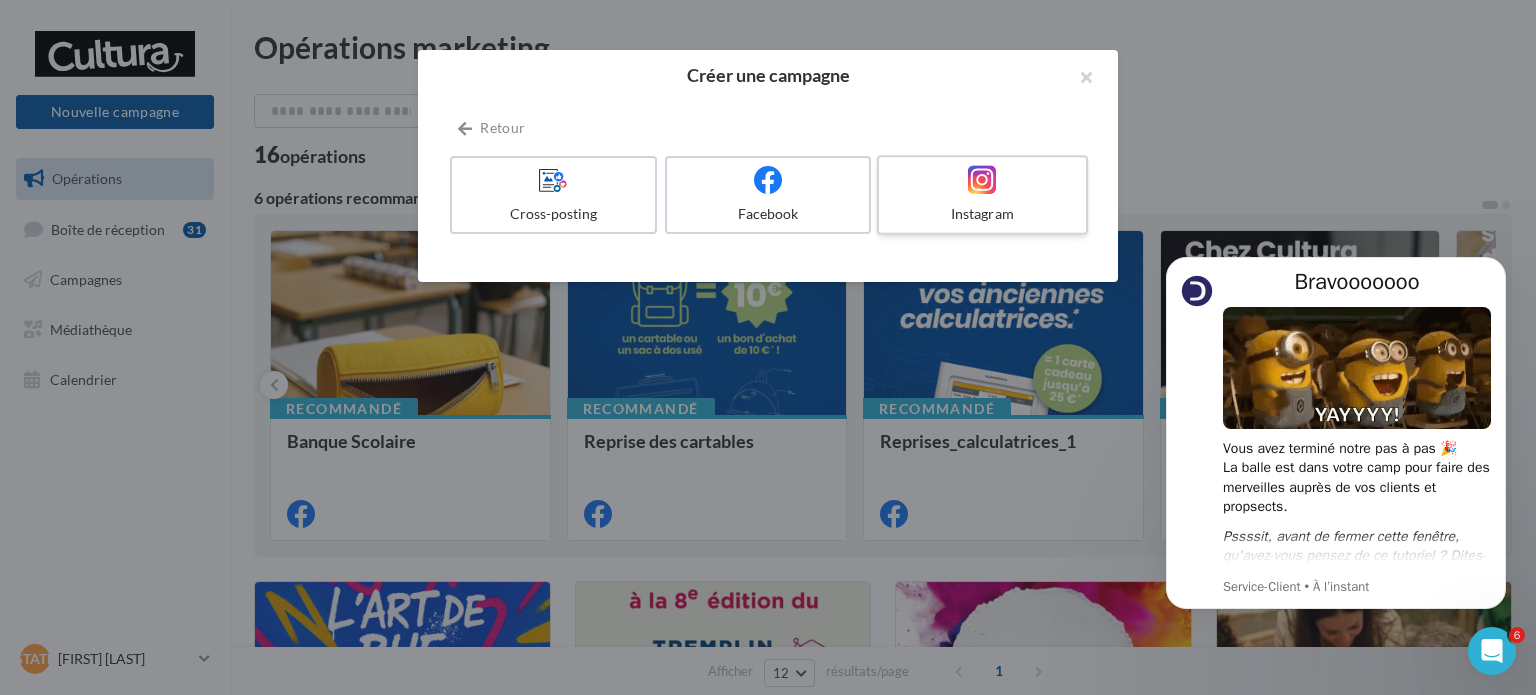 click on "Instagram" at bounding box center (982, 195) 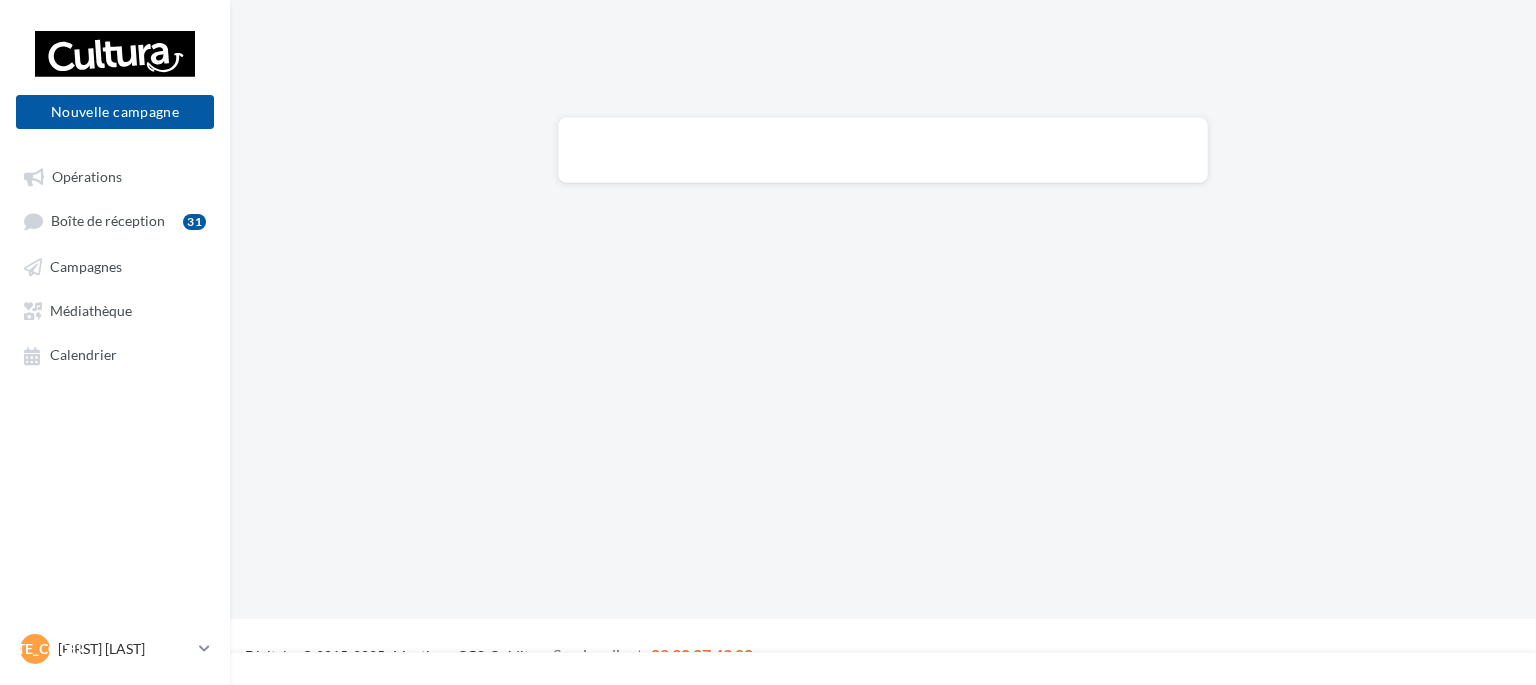 scroll, scrollTop: 0, scrollLeft: 0, axis: both 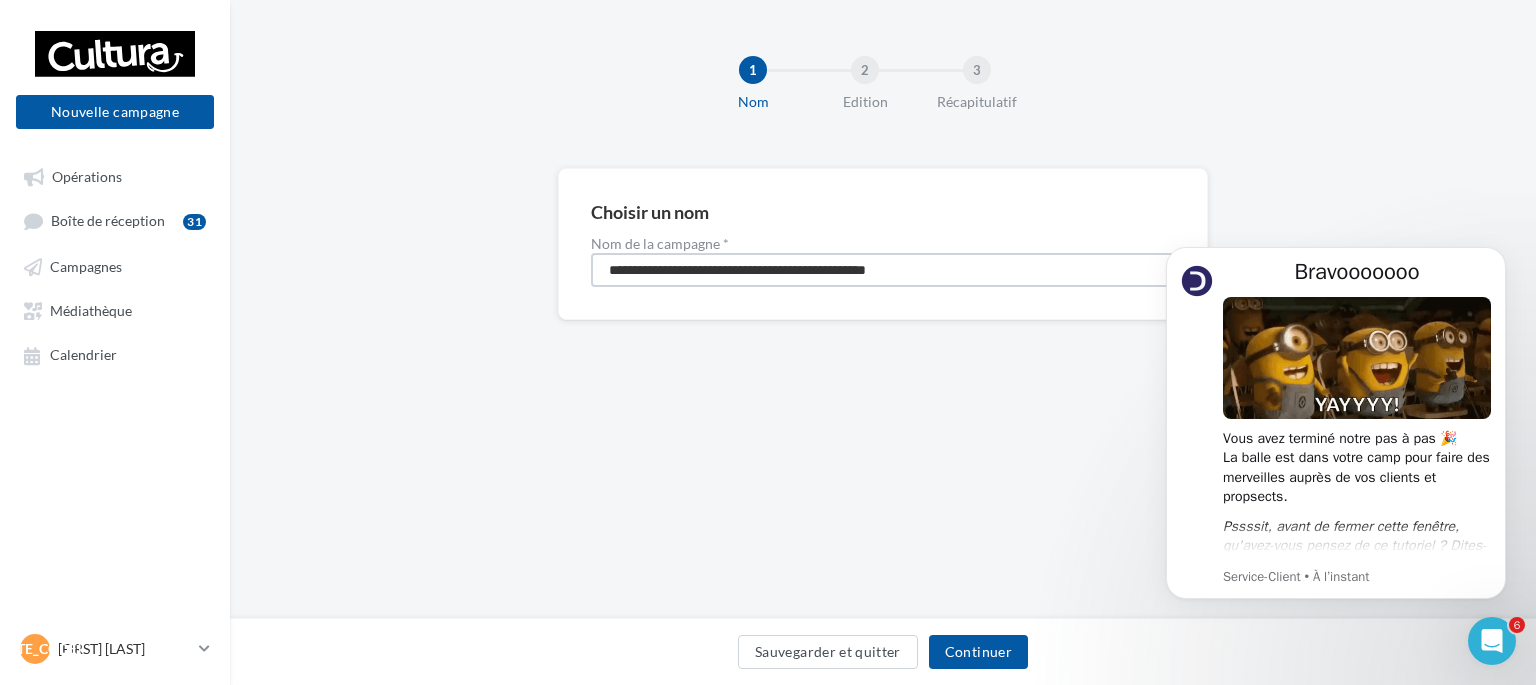 drag, startPoint x: 964, startPoint y: 275, endPoint x: 487, endPoint y: 285, distance: 477.1048 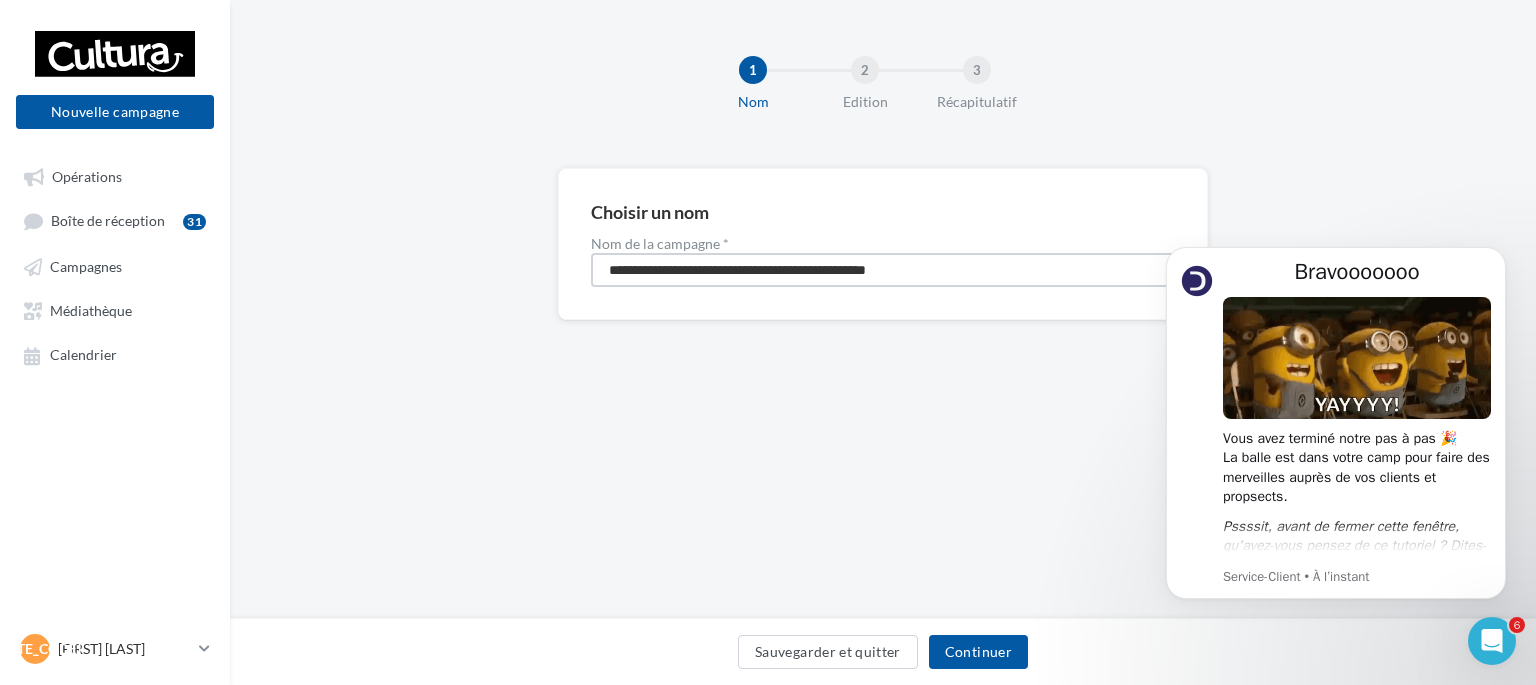 click on "**********" at bounding box center (883, 276) 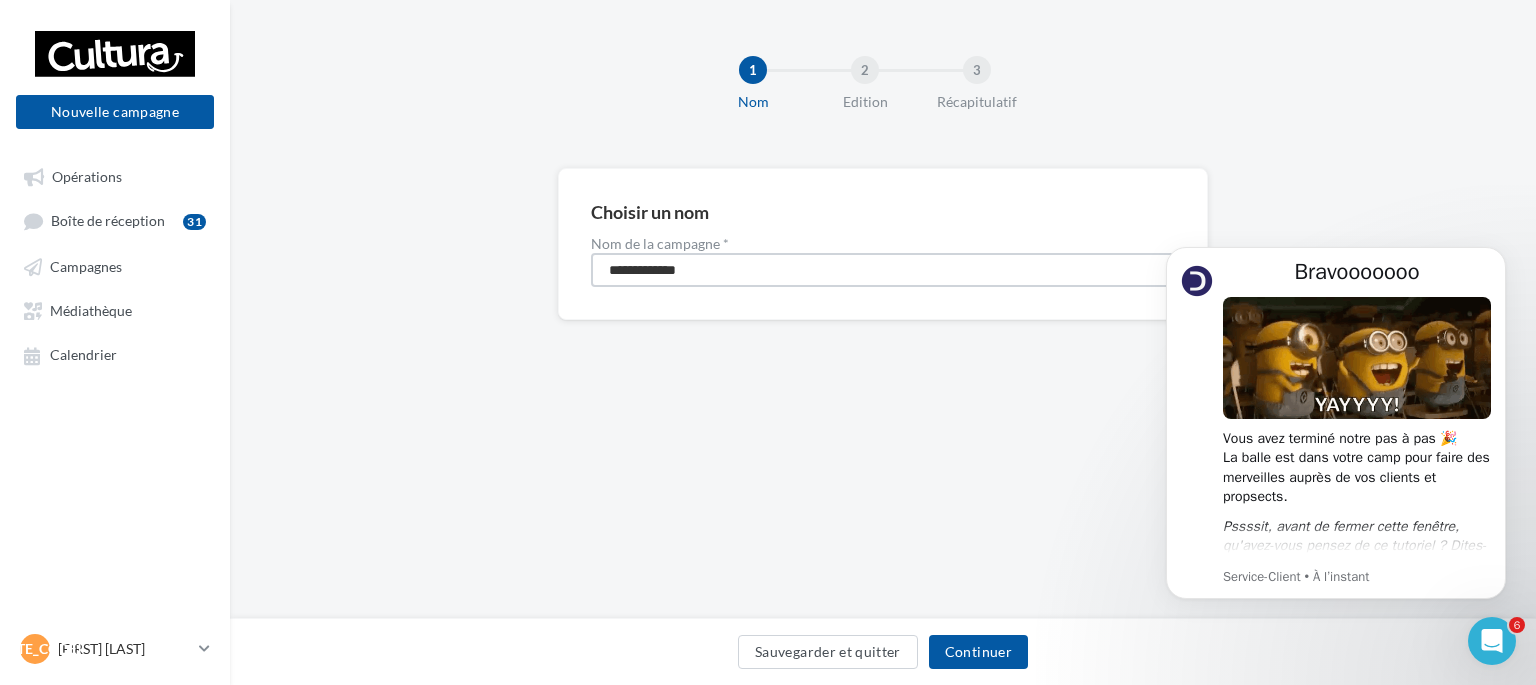 click on "**********" at bounding box center (883, 270) 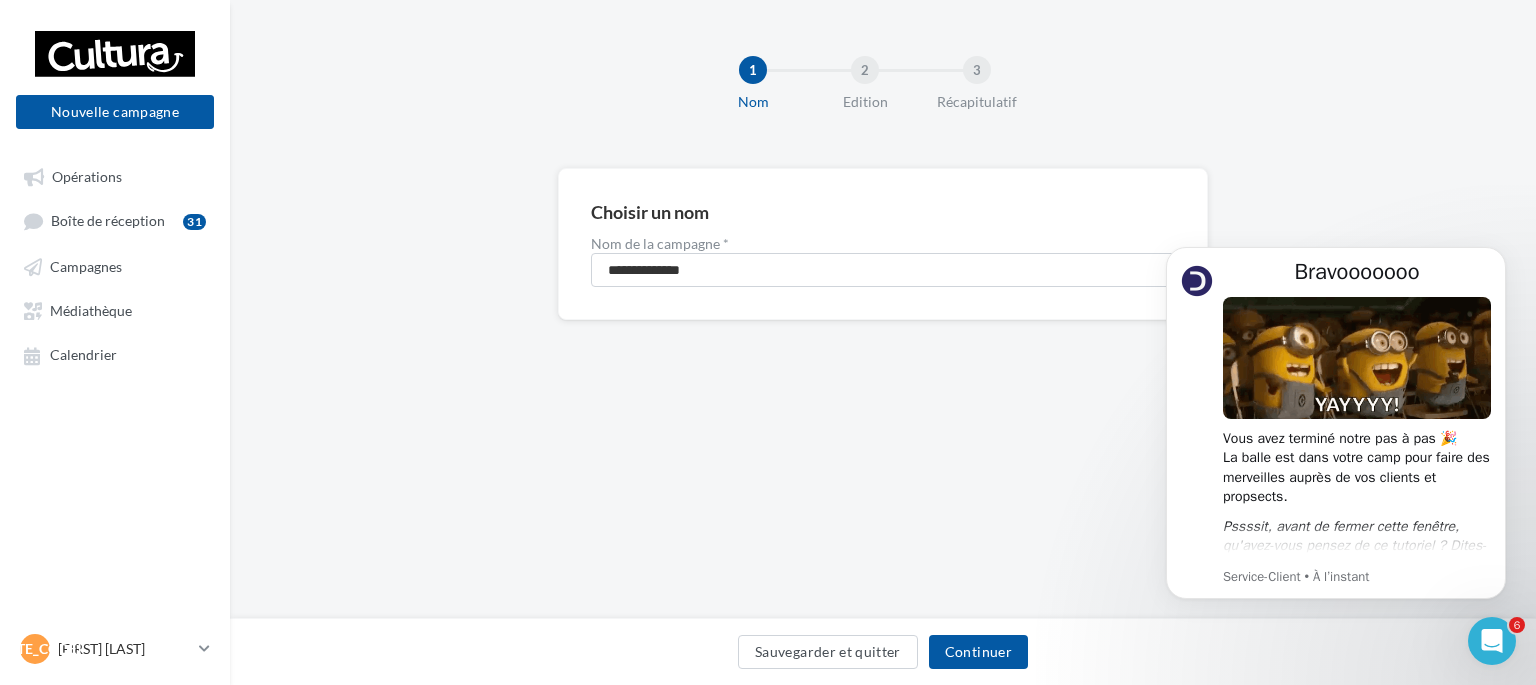 click on "**********" at bounding box center (883, 276) 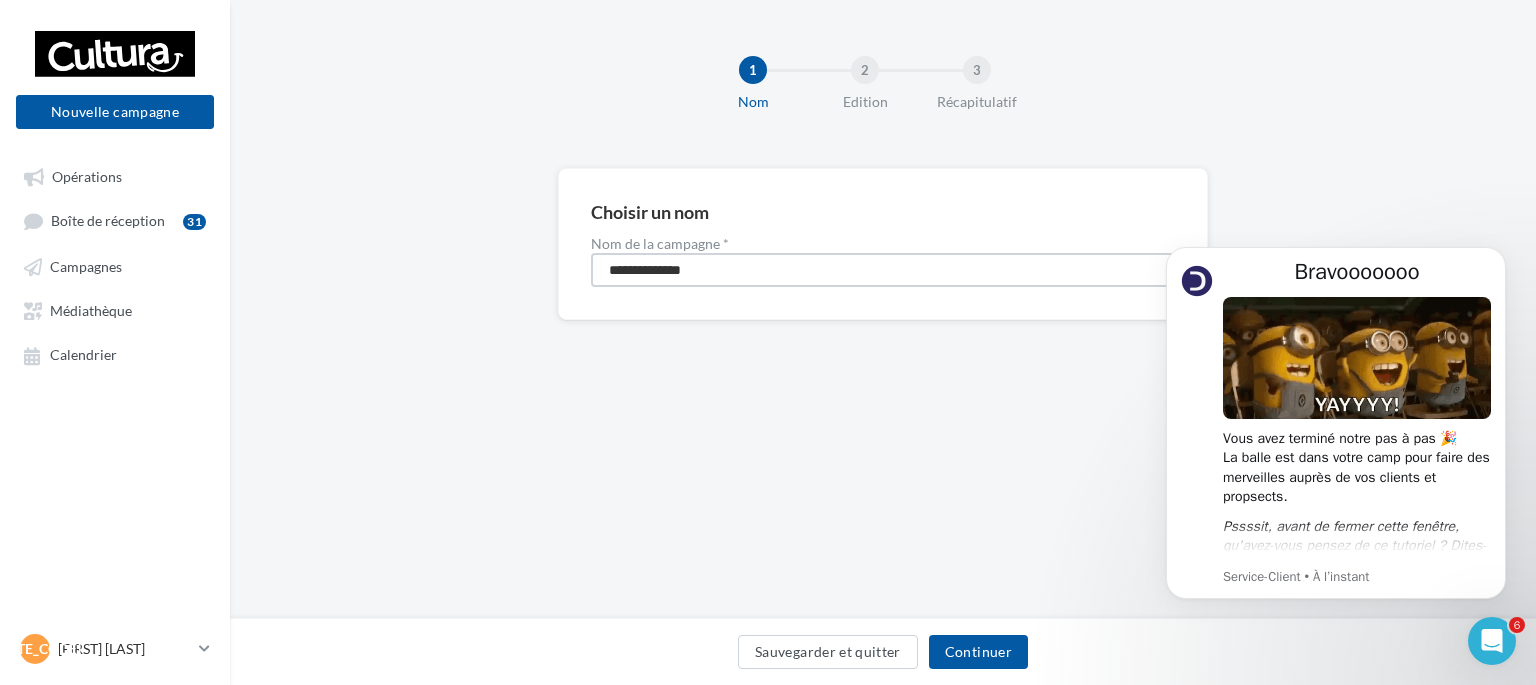 click on "**********" at bounding box center [883, 270] 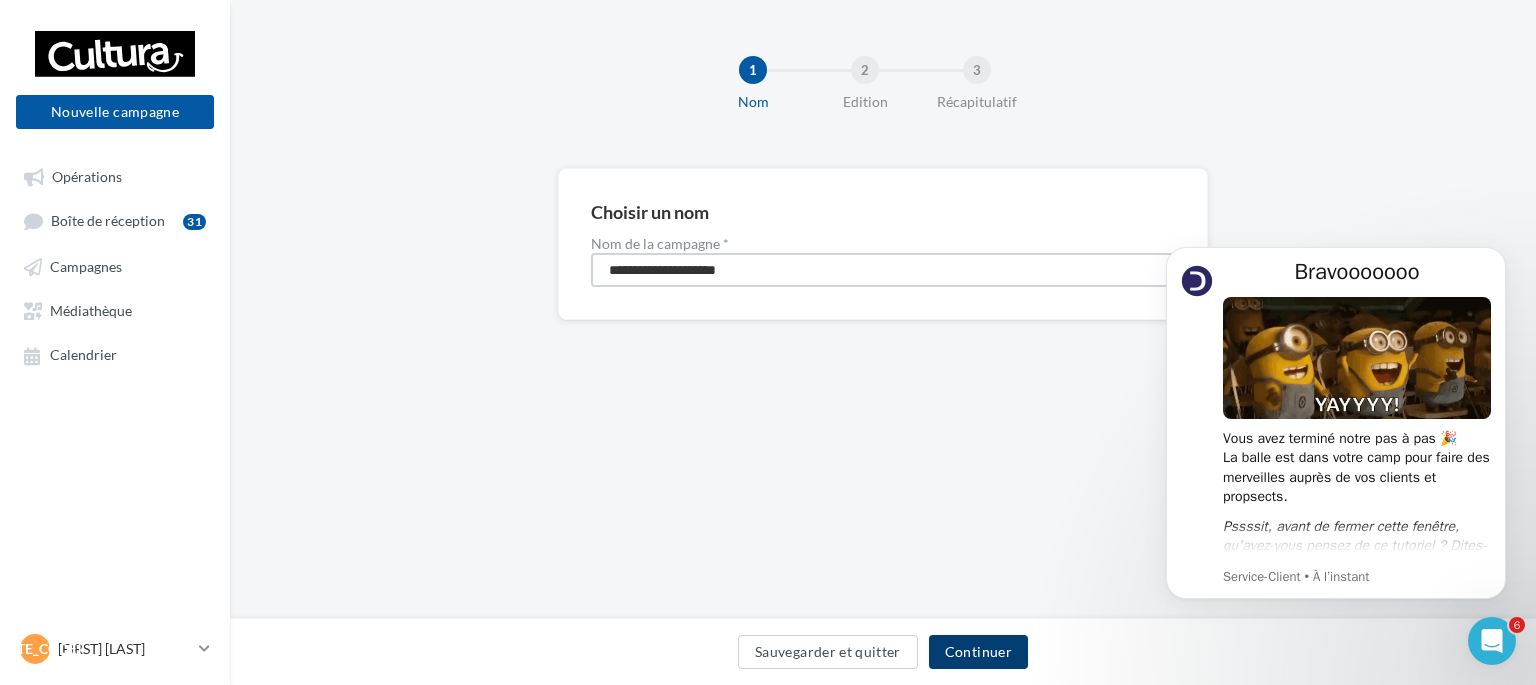type on "**********" 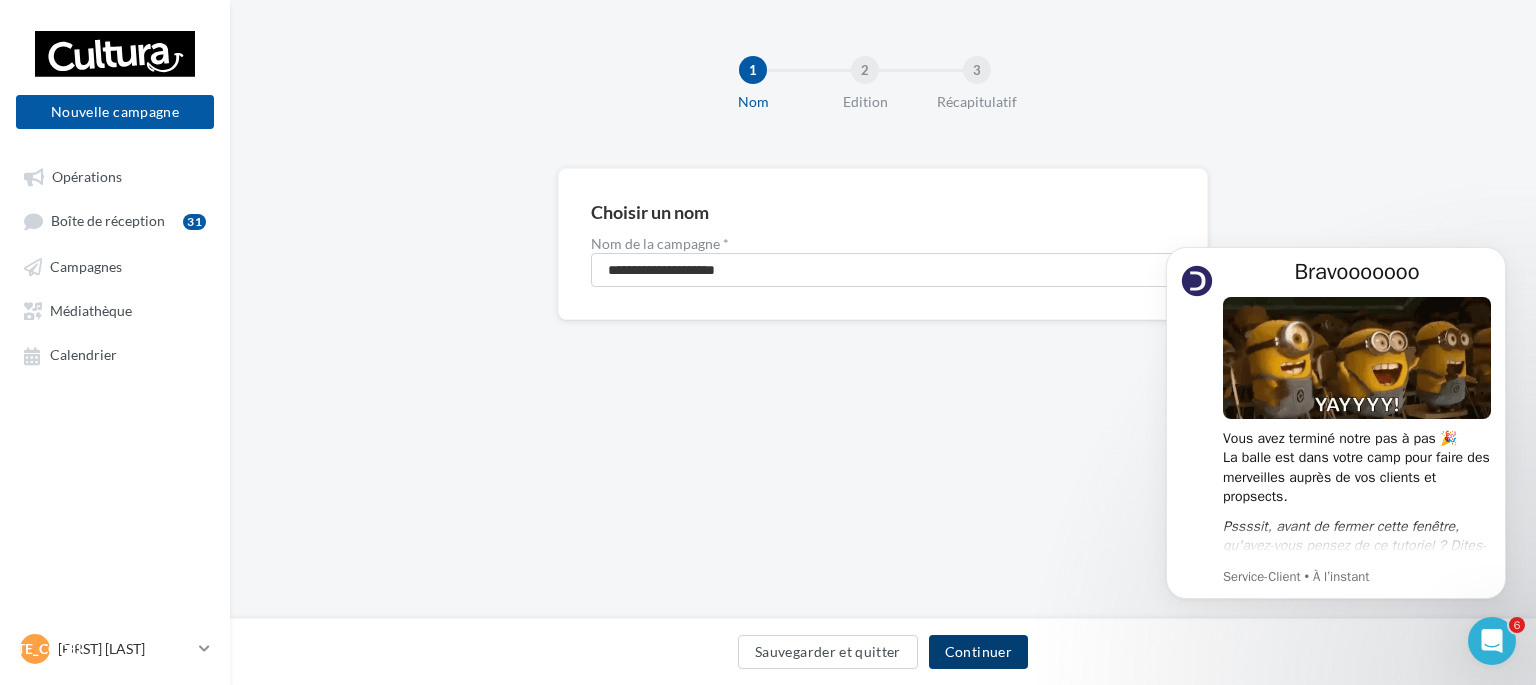 click on "Continuer" at bounding box center (978, 652) 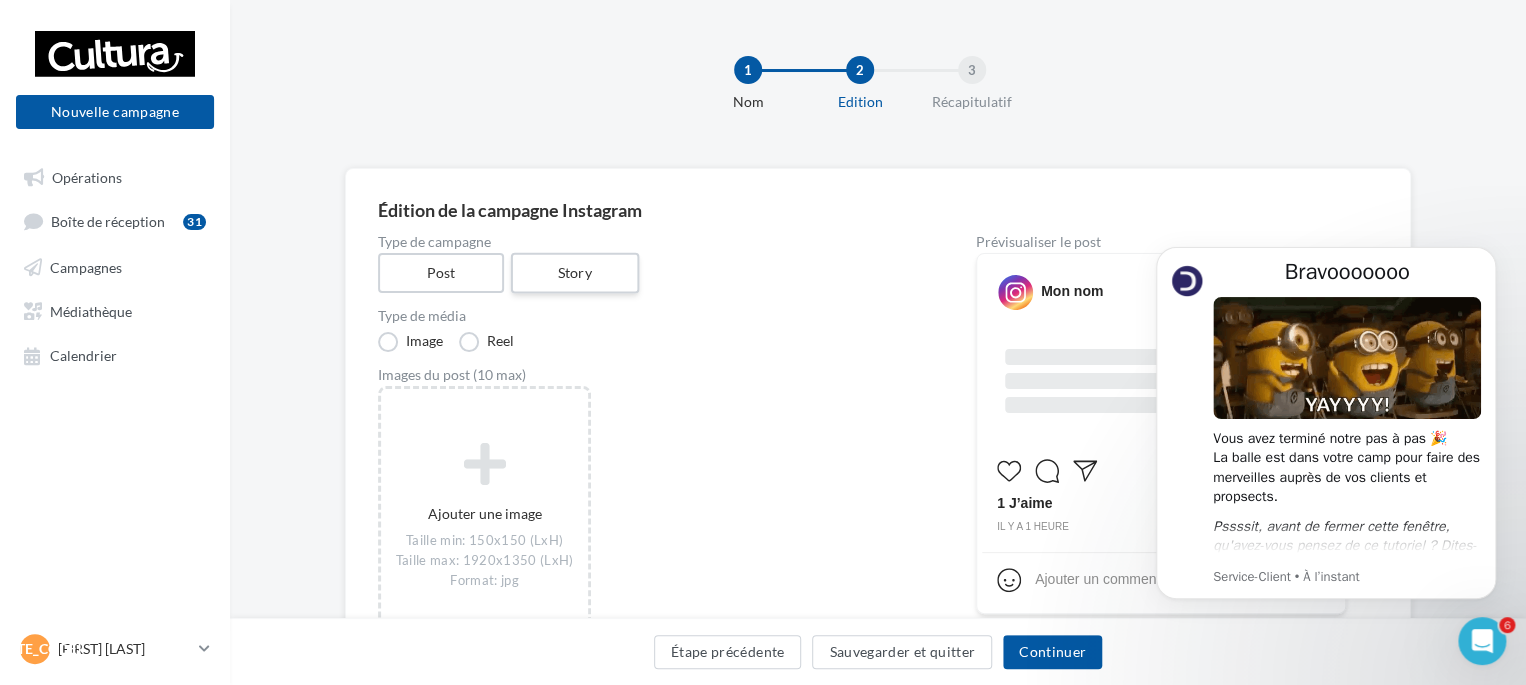 click on "Story" at bounding box center [574, 273] 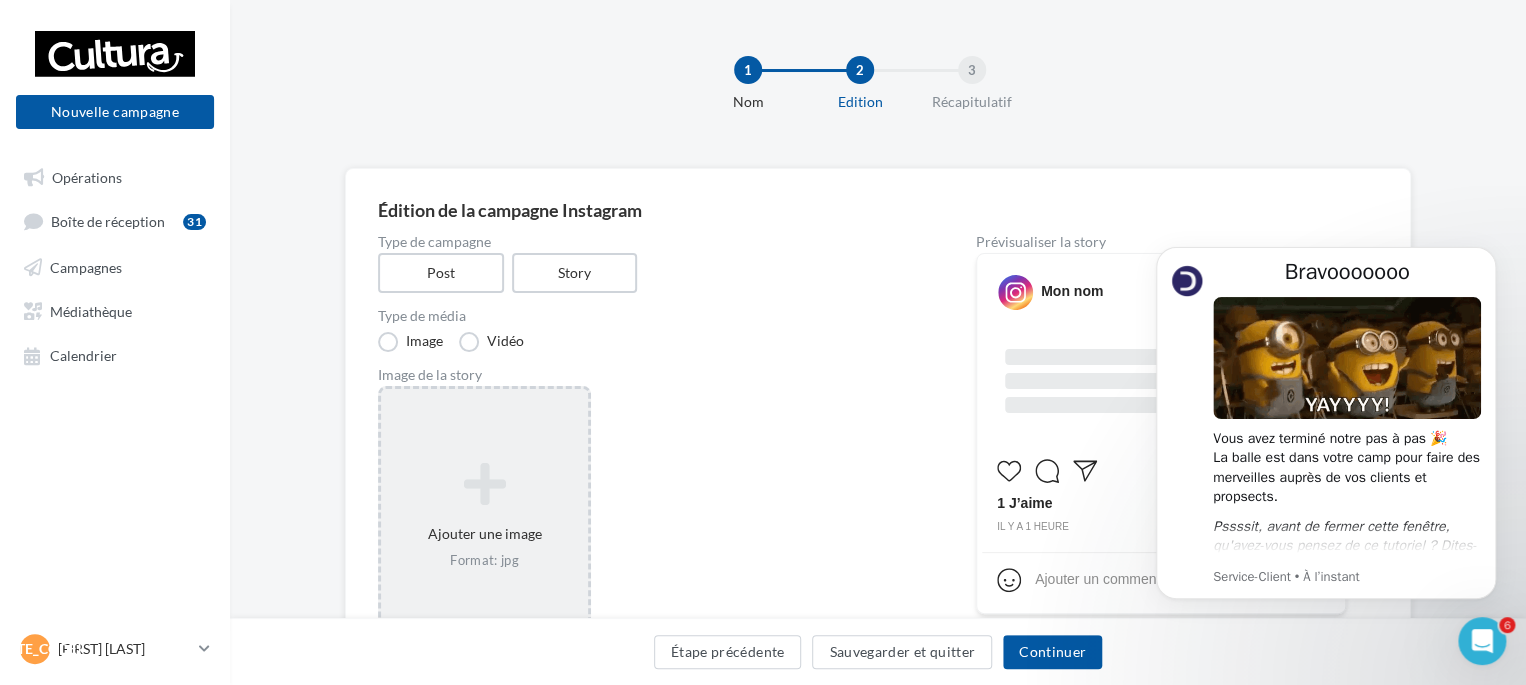 click on "Ajouter une image     Format: jpg" at bounding box center (484, 516) 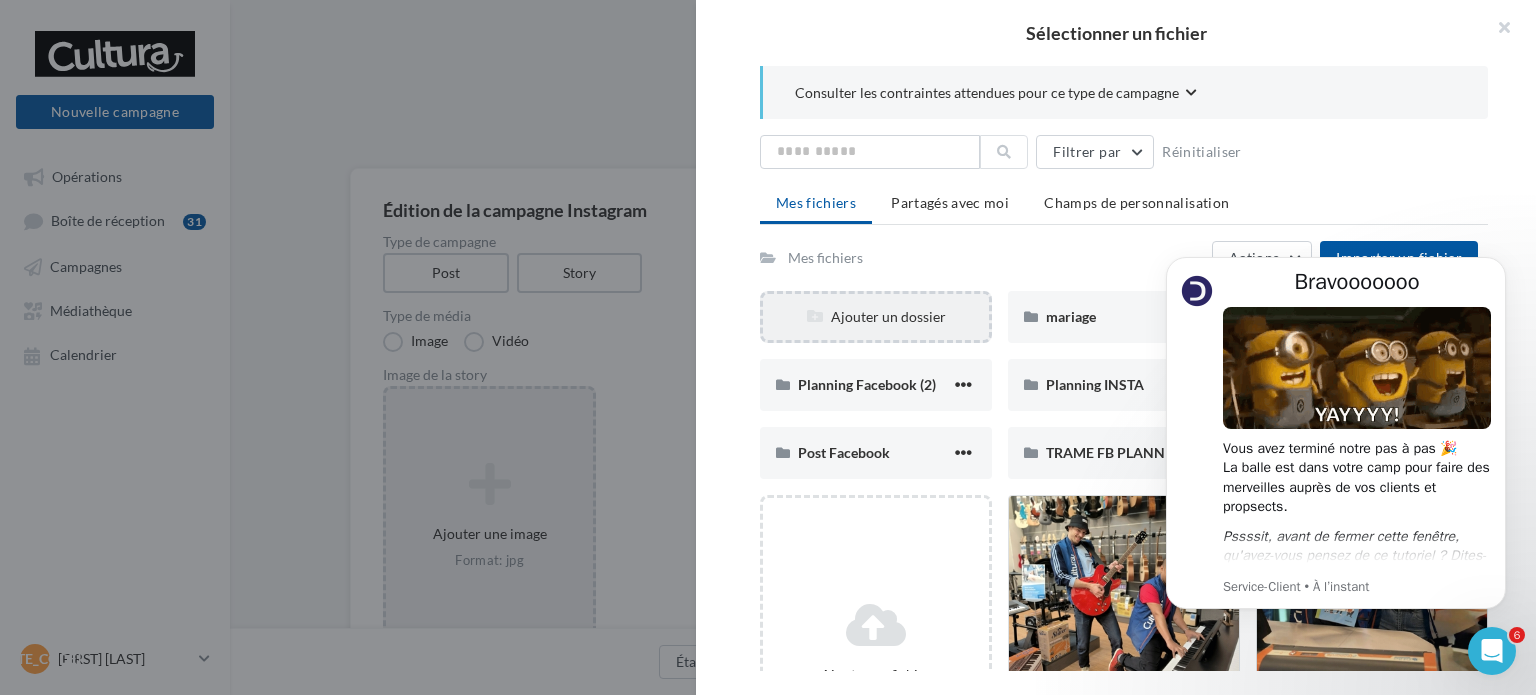 click on "Ajouter un dossier" at bounding box center (876, 317) 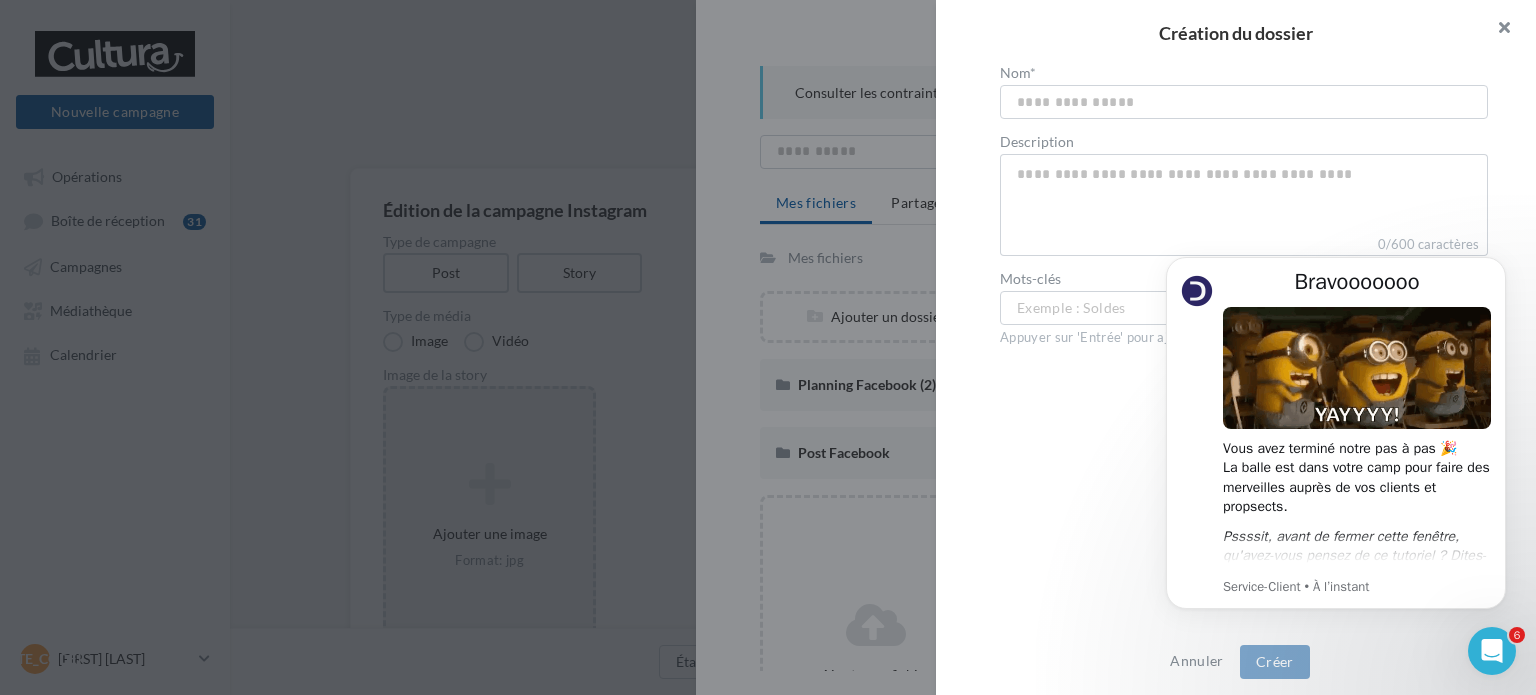 click at bounding box center (1496, 30) 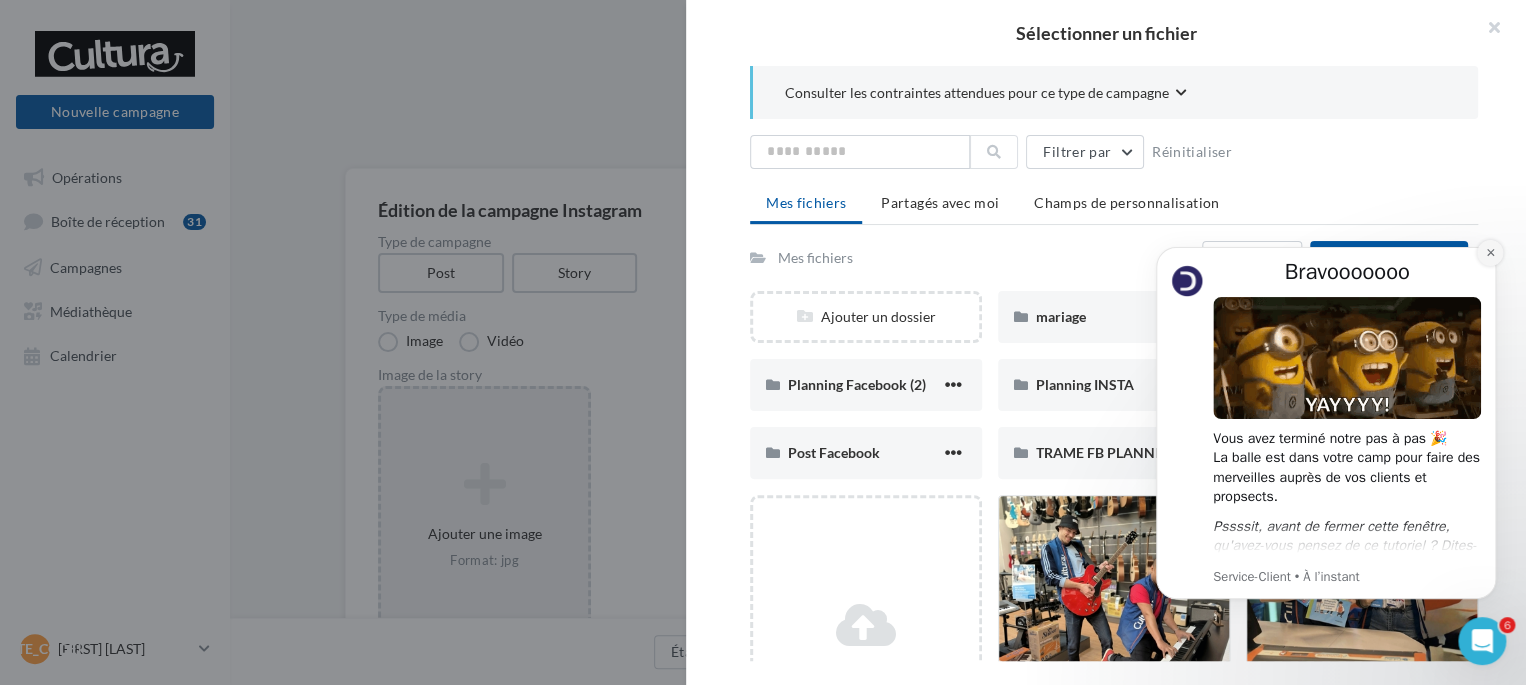 click 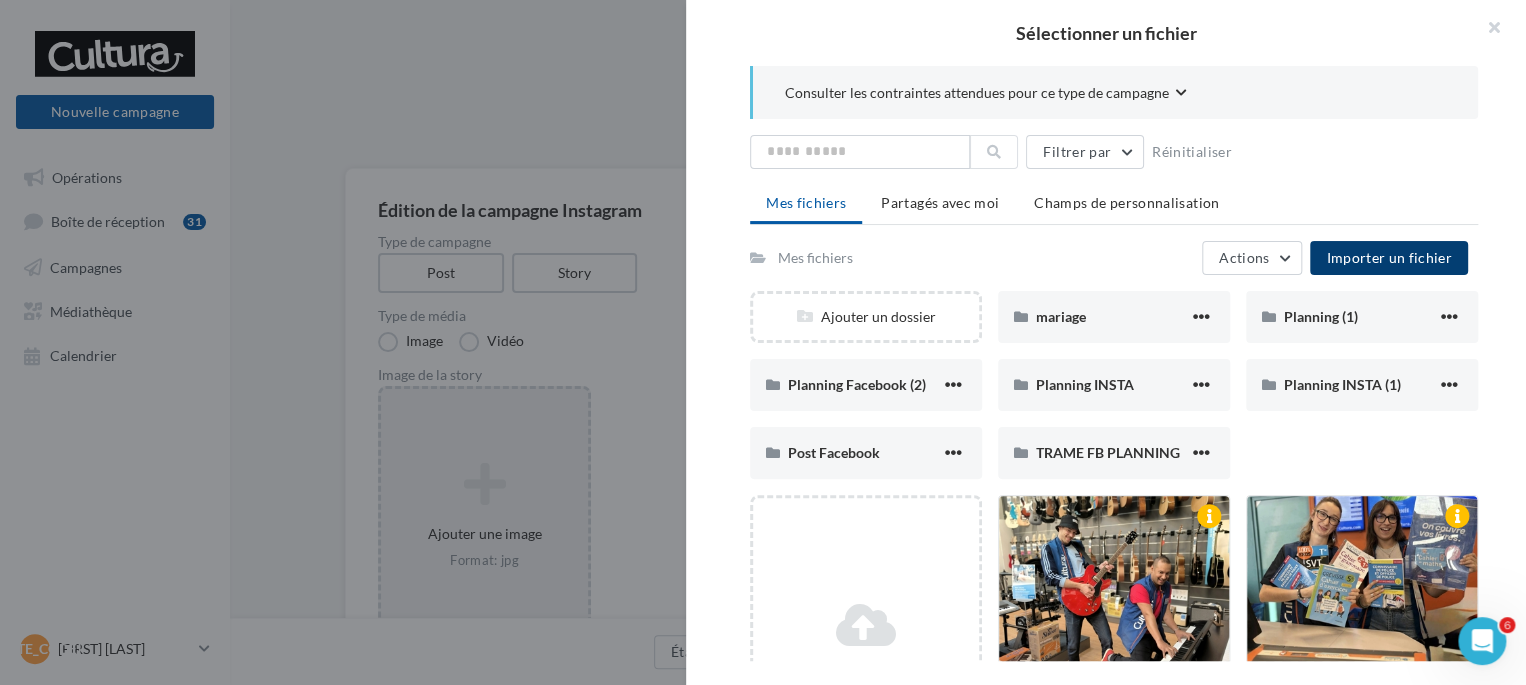 click on "Importer un fichier" at bounding box center [1389, 257] 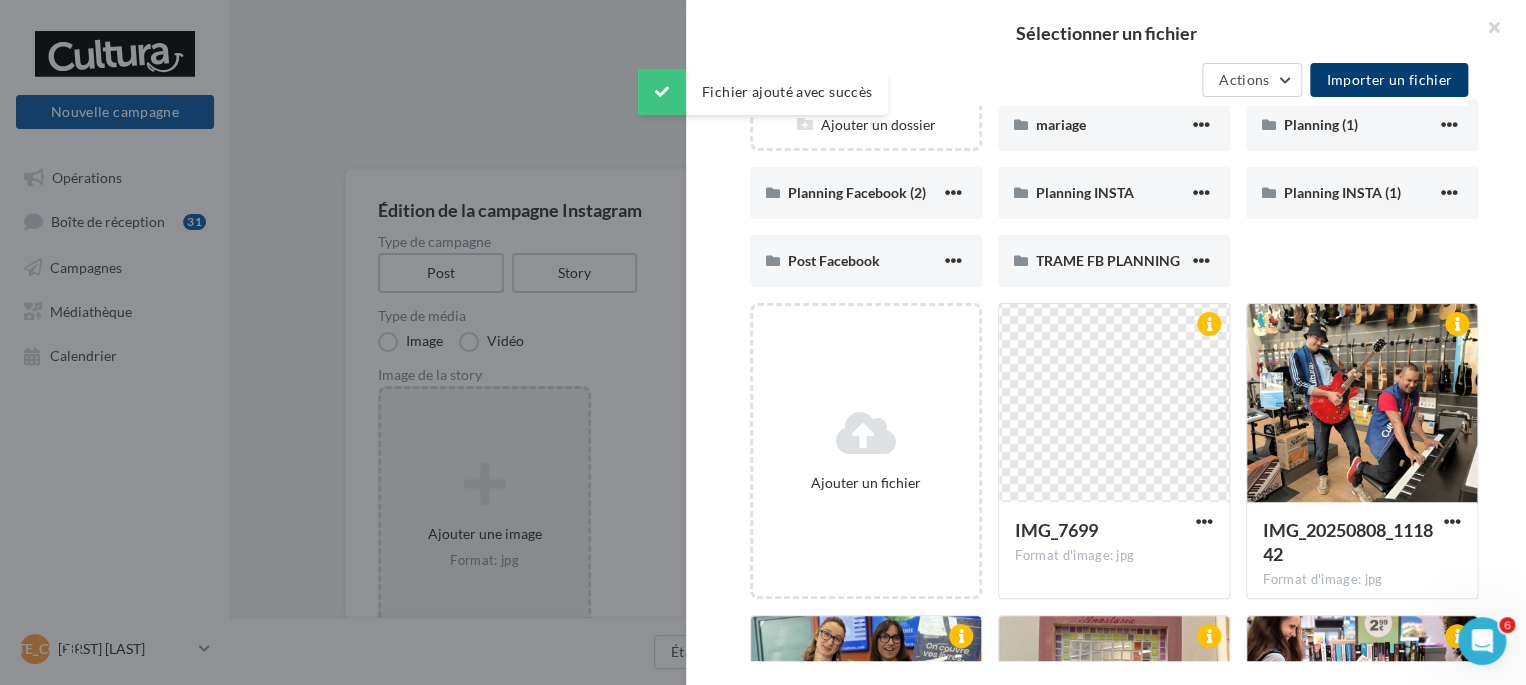 scroll, scrollTop: 192, scrollLeft: 0, axis: vertical 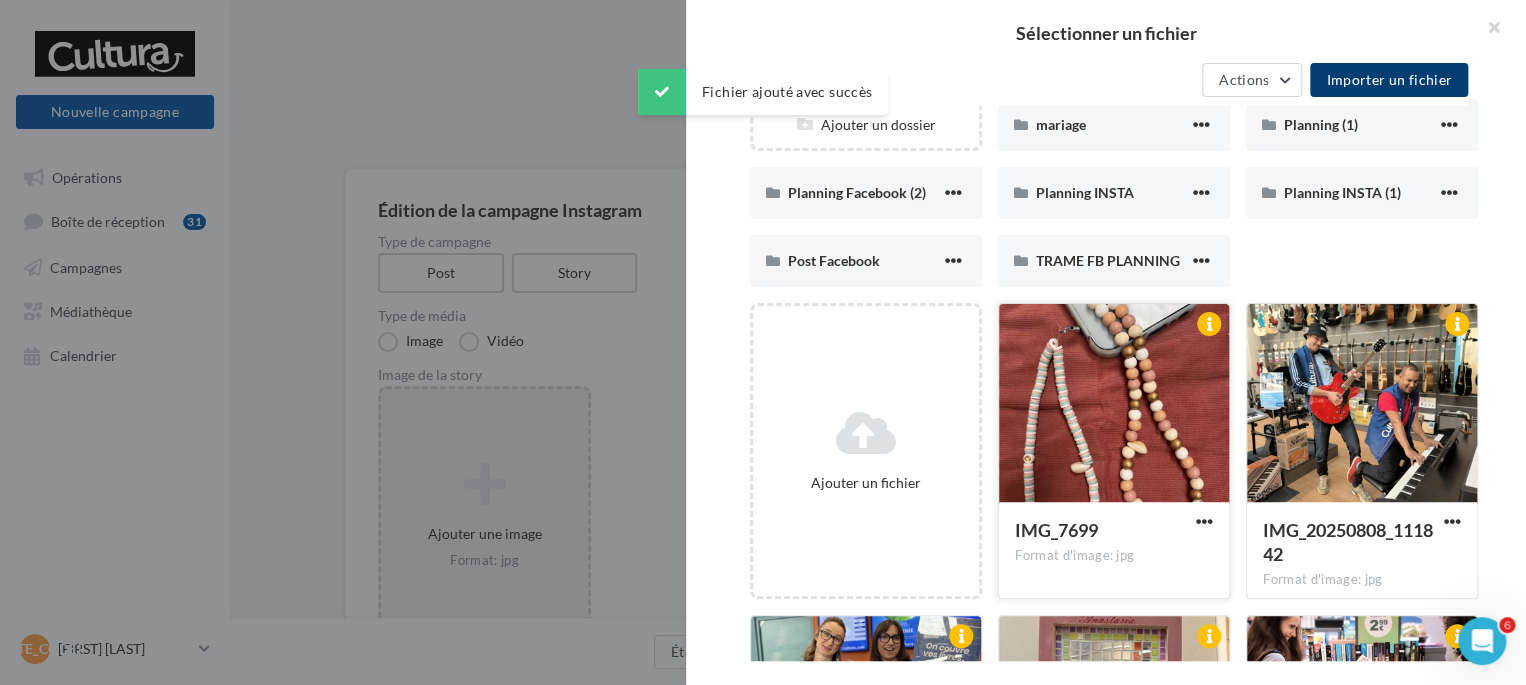 click at bounding box center (1114, 404) 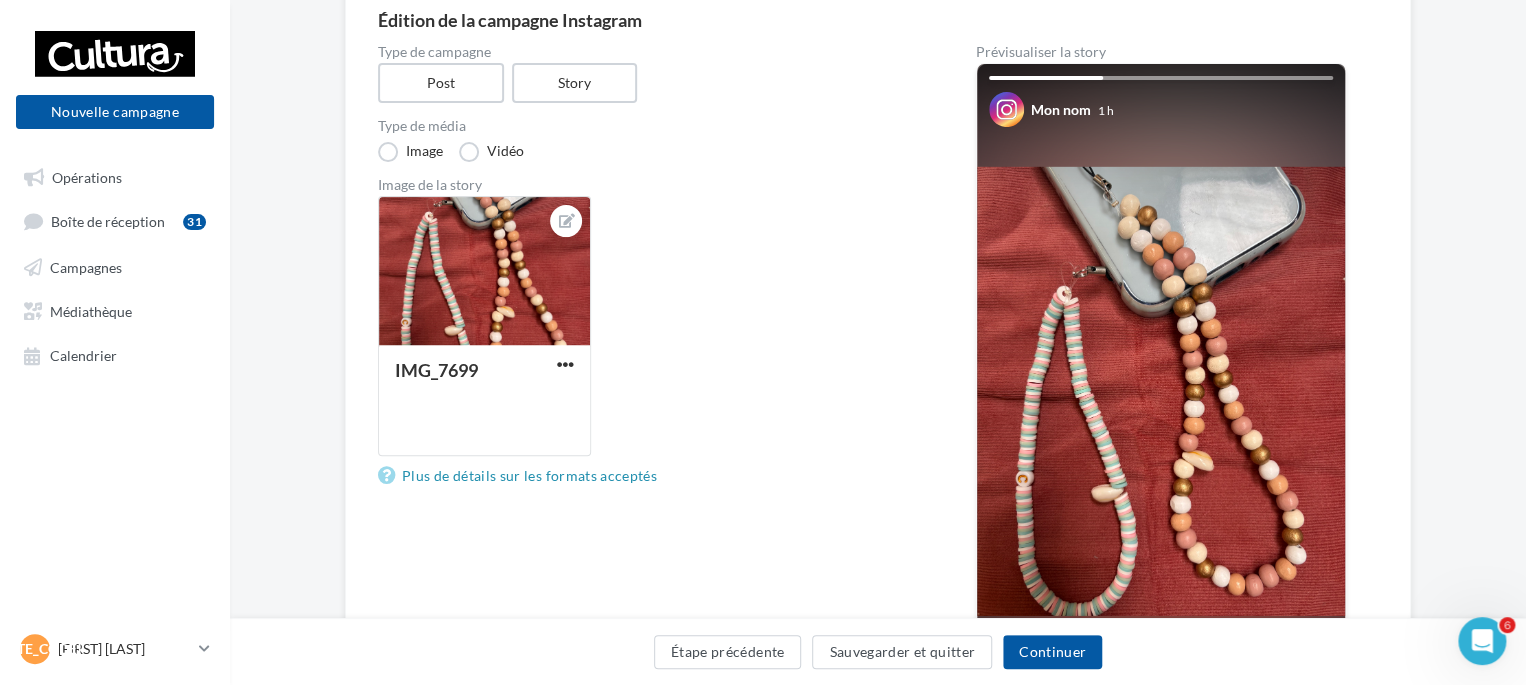 scroll, scrollTop: 188, scrollLeft: 0, axis: vertical 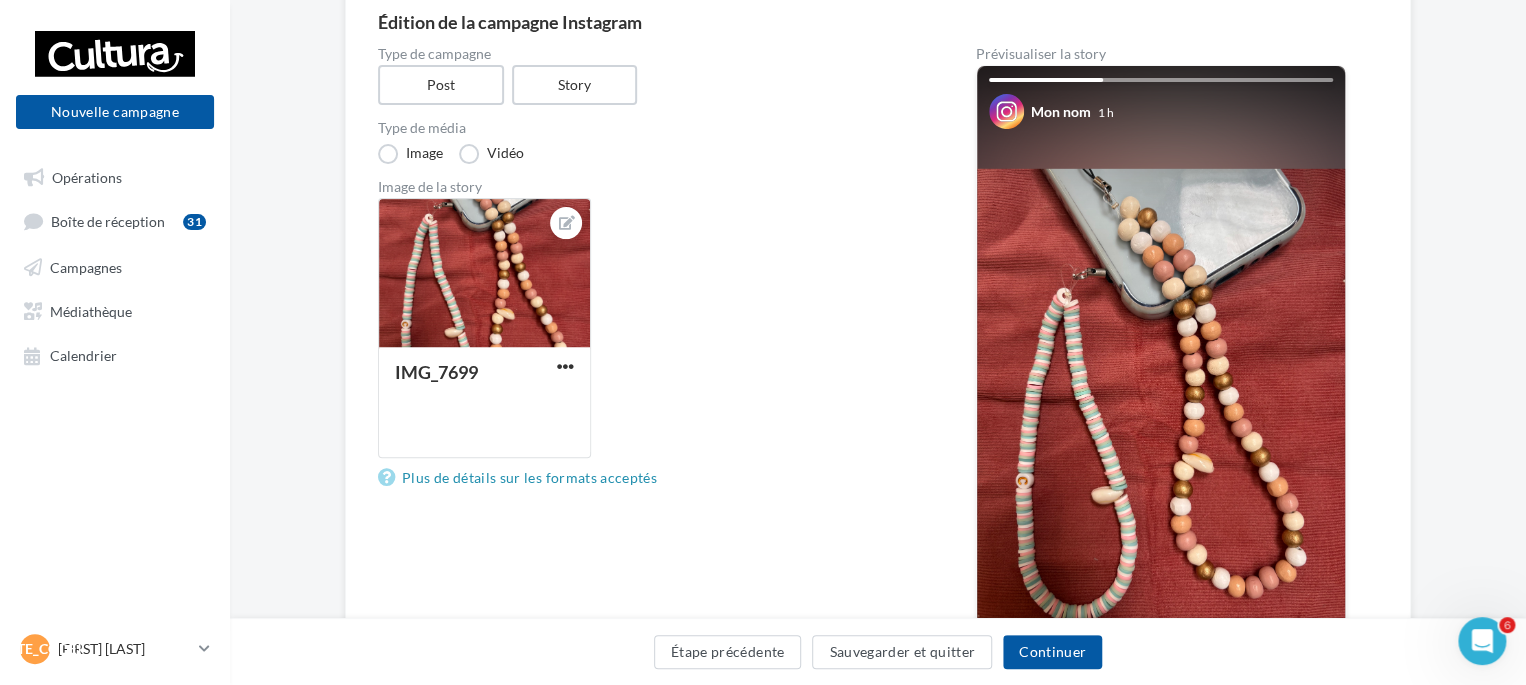 click at bounding box center [1161, 393] 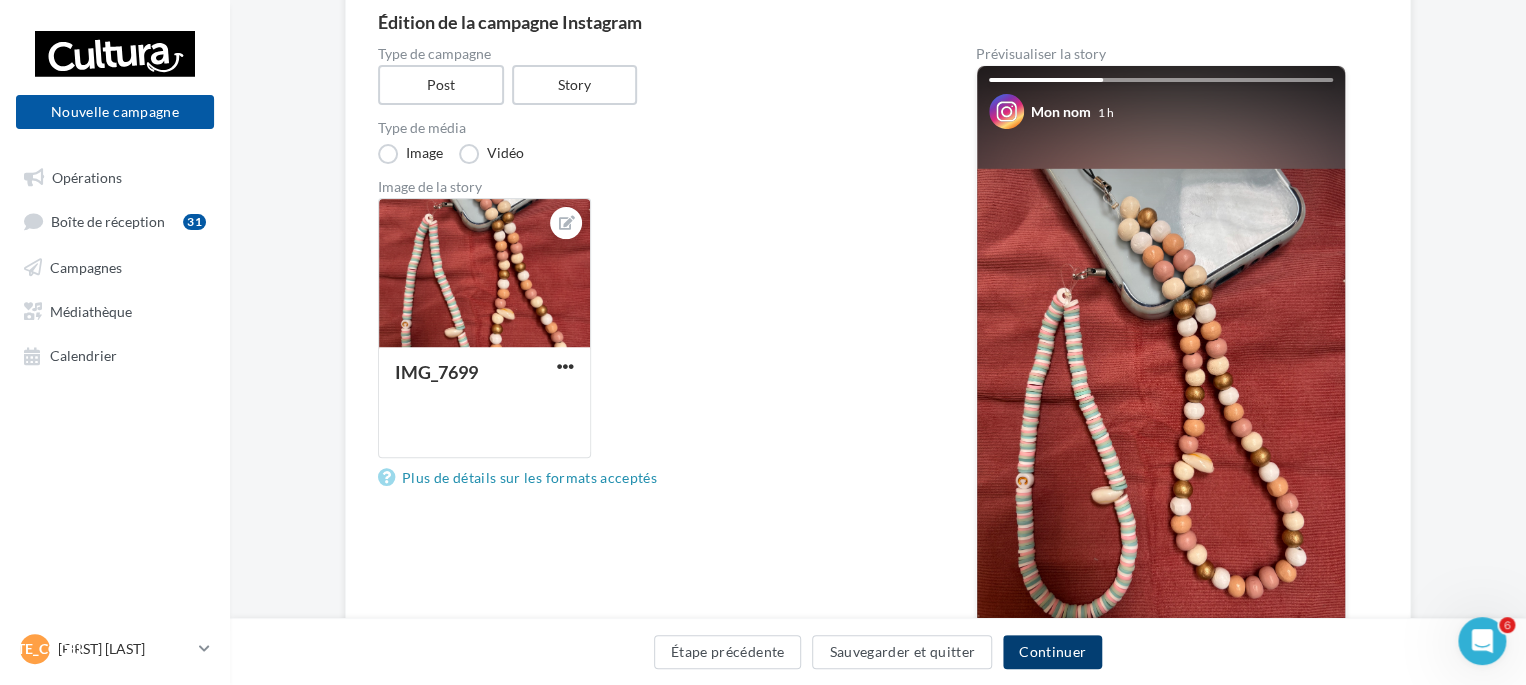 click on "Continuer" at bounding box center [1052, 652] 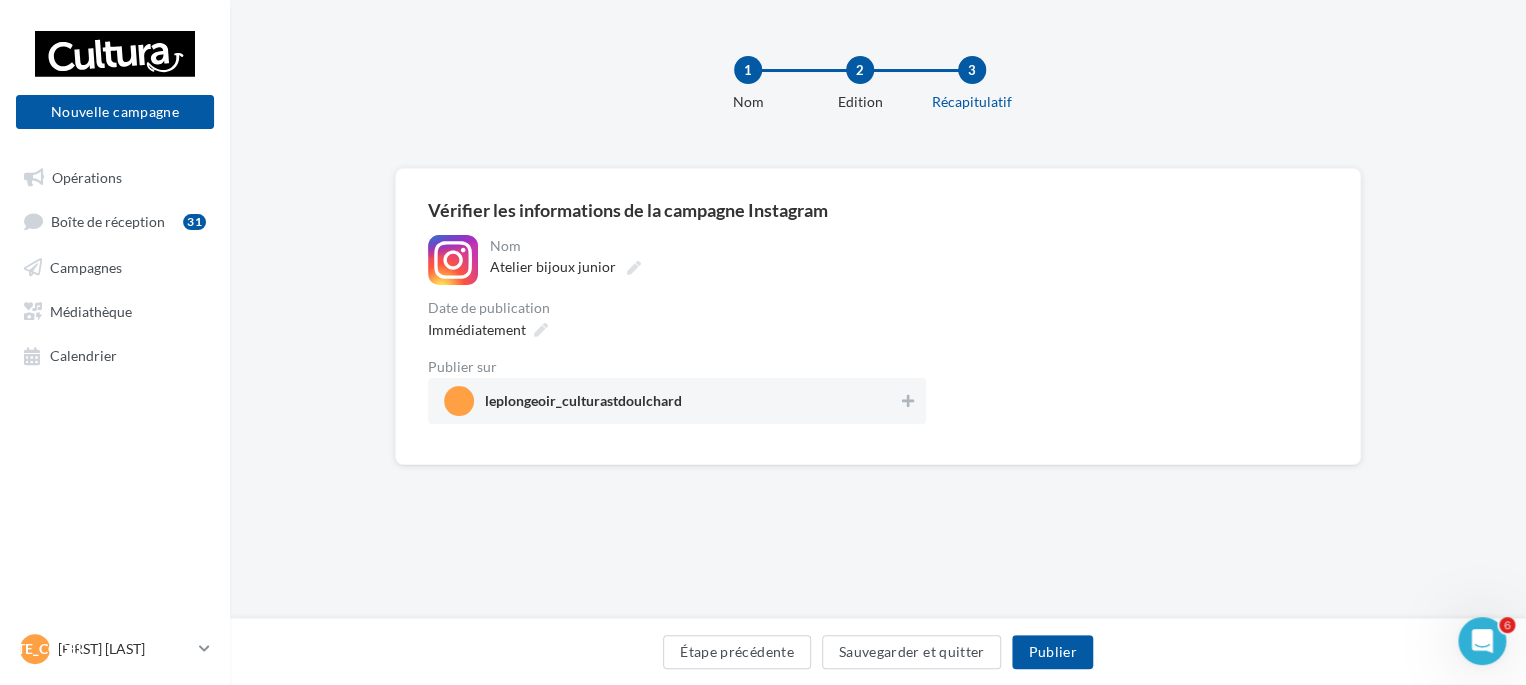 scroll, scrollTop: 0, scrollLeft: 0, axis: both 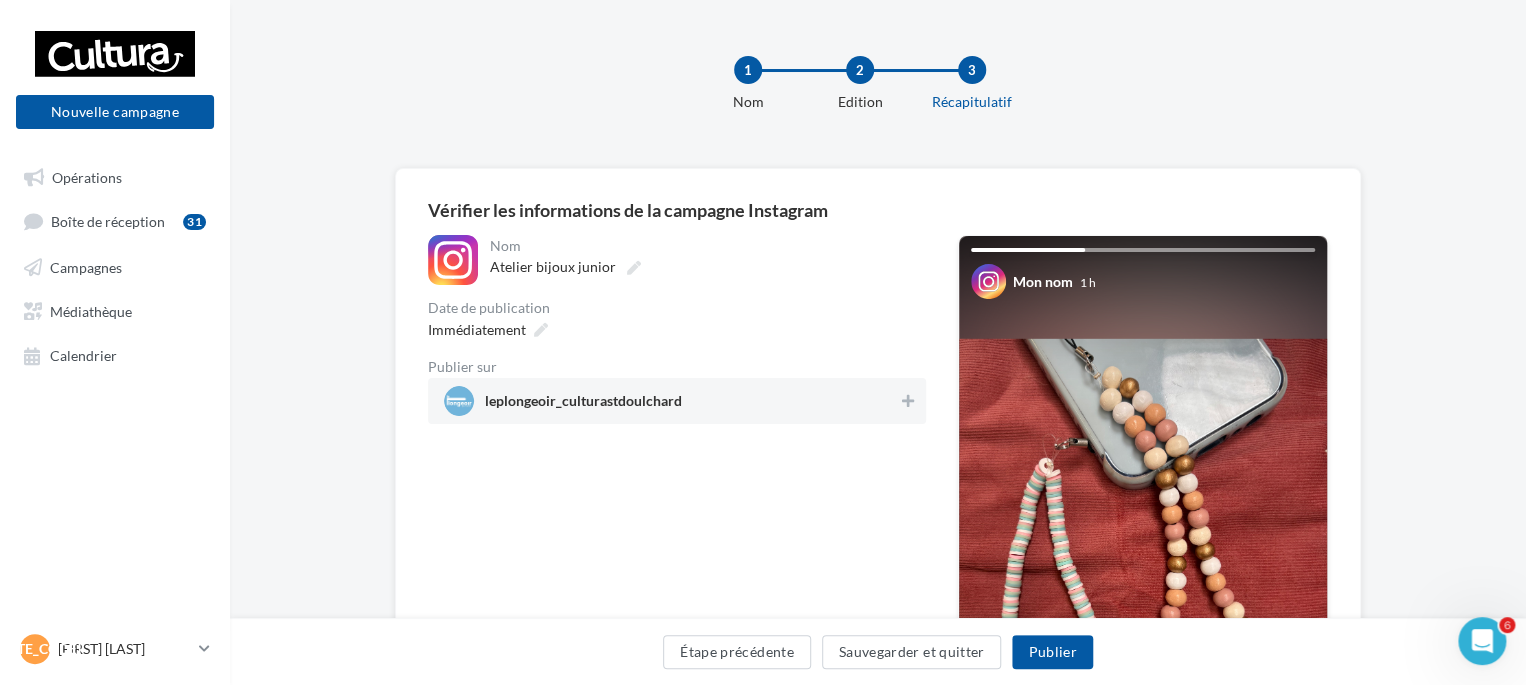 click on "leplongeoir_culturastdoulchard" at bounding box center (677, 401) 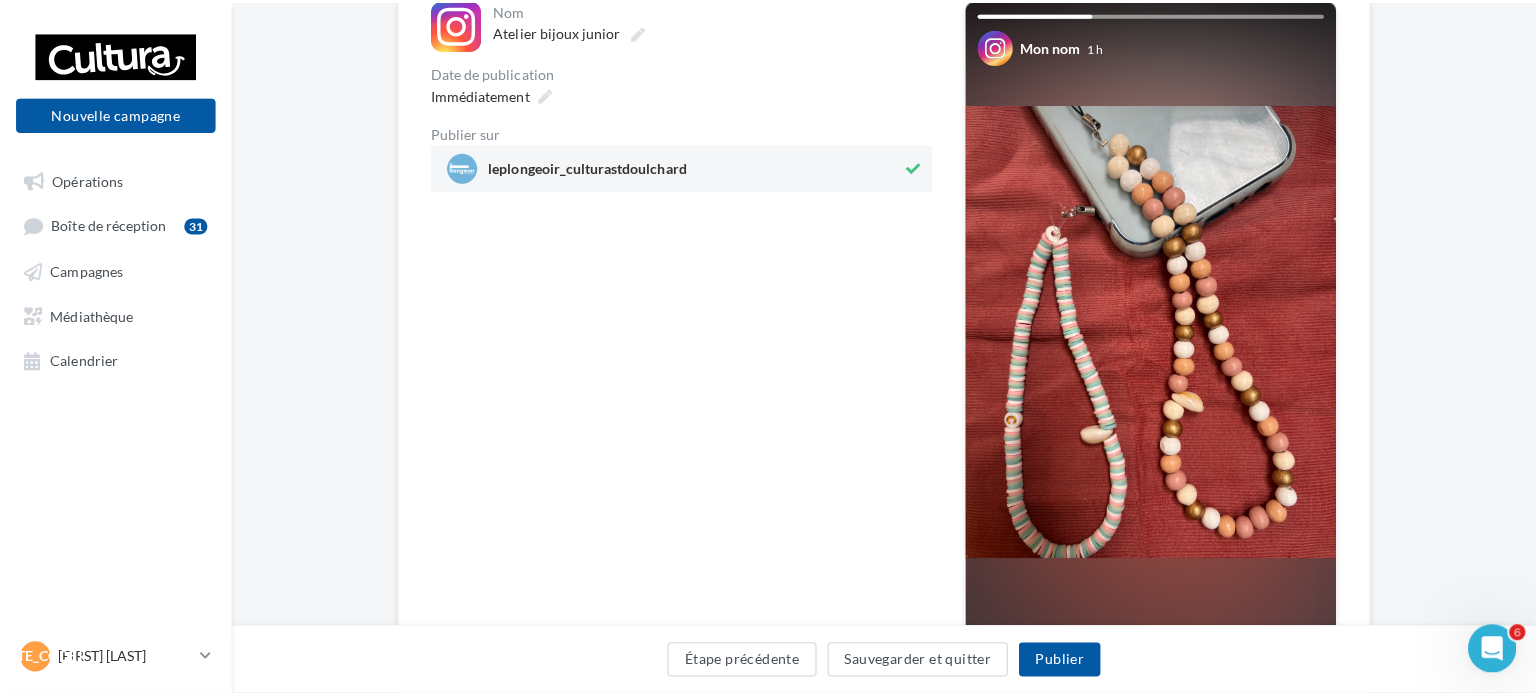 scroll, scrollTop: 238, scrollLeft: 0, axis: vertical 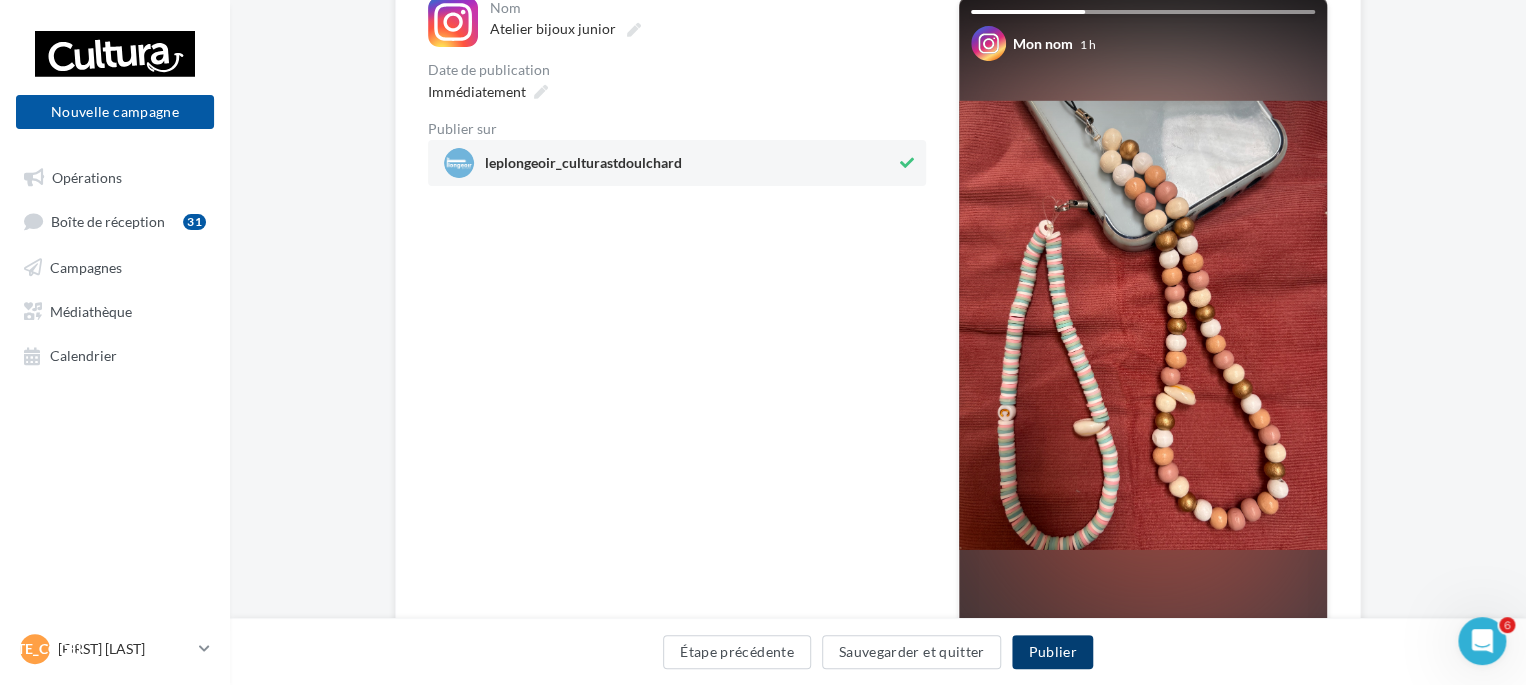 click on "Publier" at bounding box center (1052, 652) 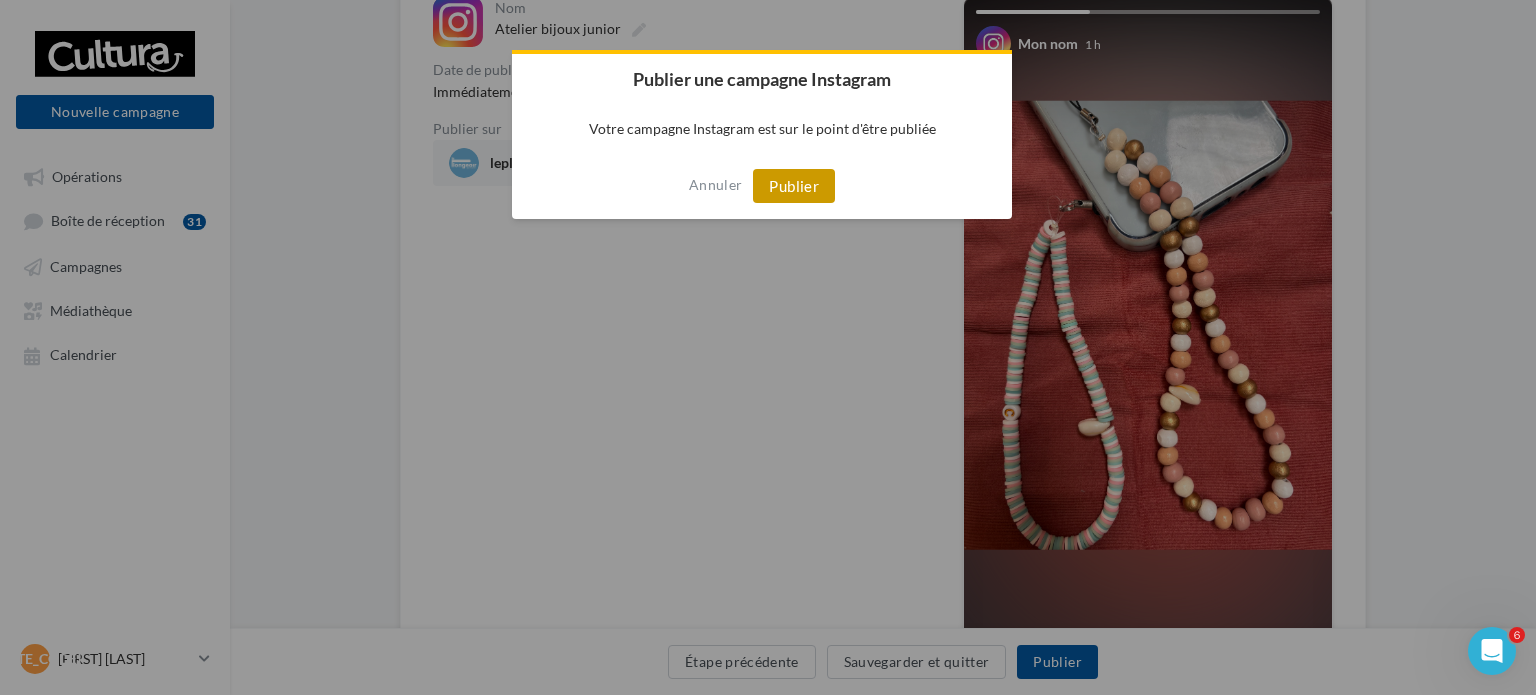 click on "Publier" at bounding box center (794, 186) 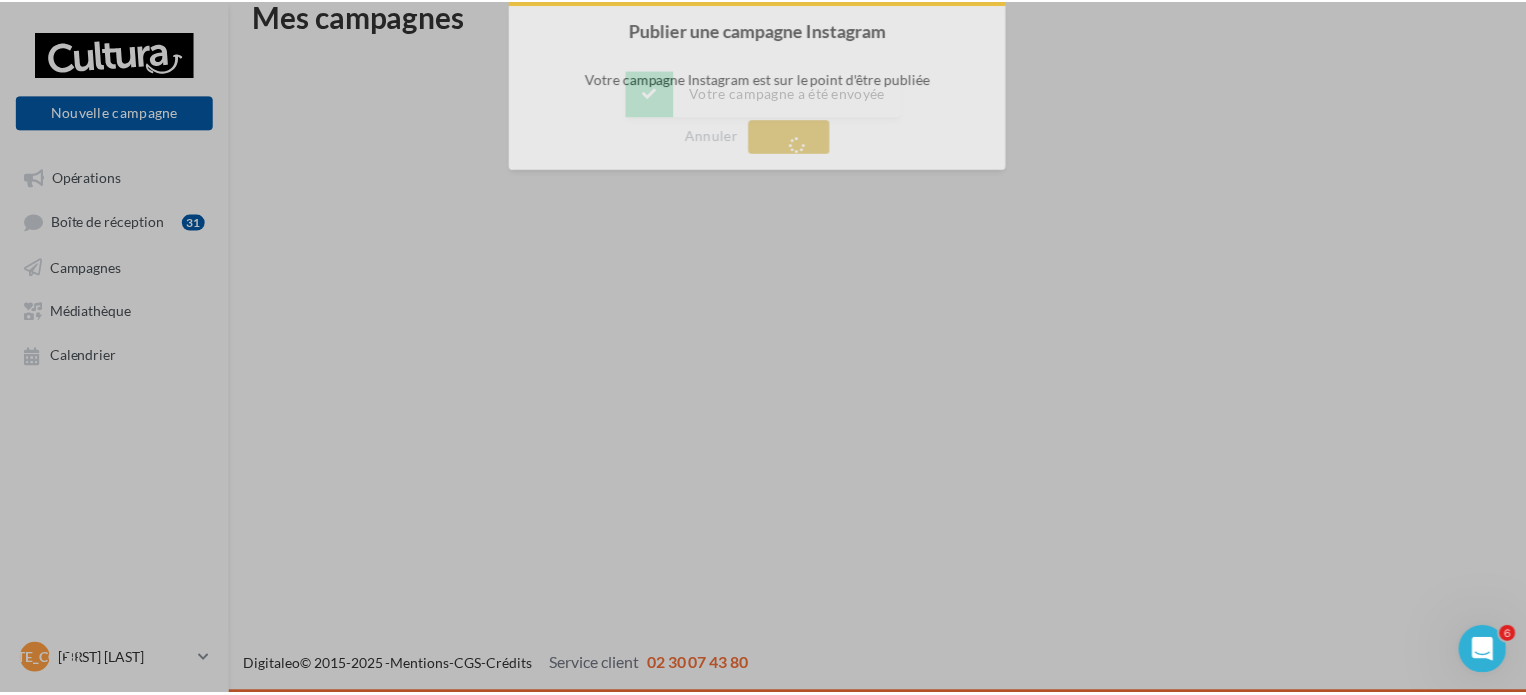 scroll, scrollTop: 32, scrollLeft: 0, axis: vertical 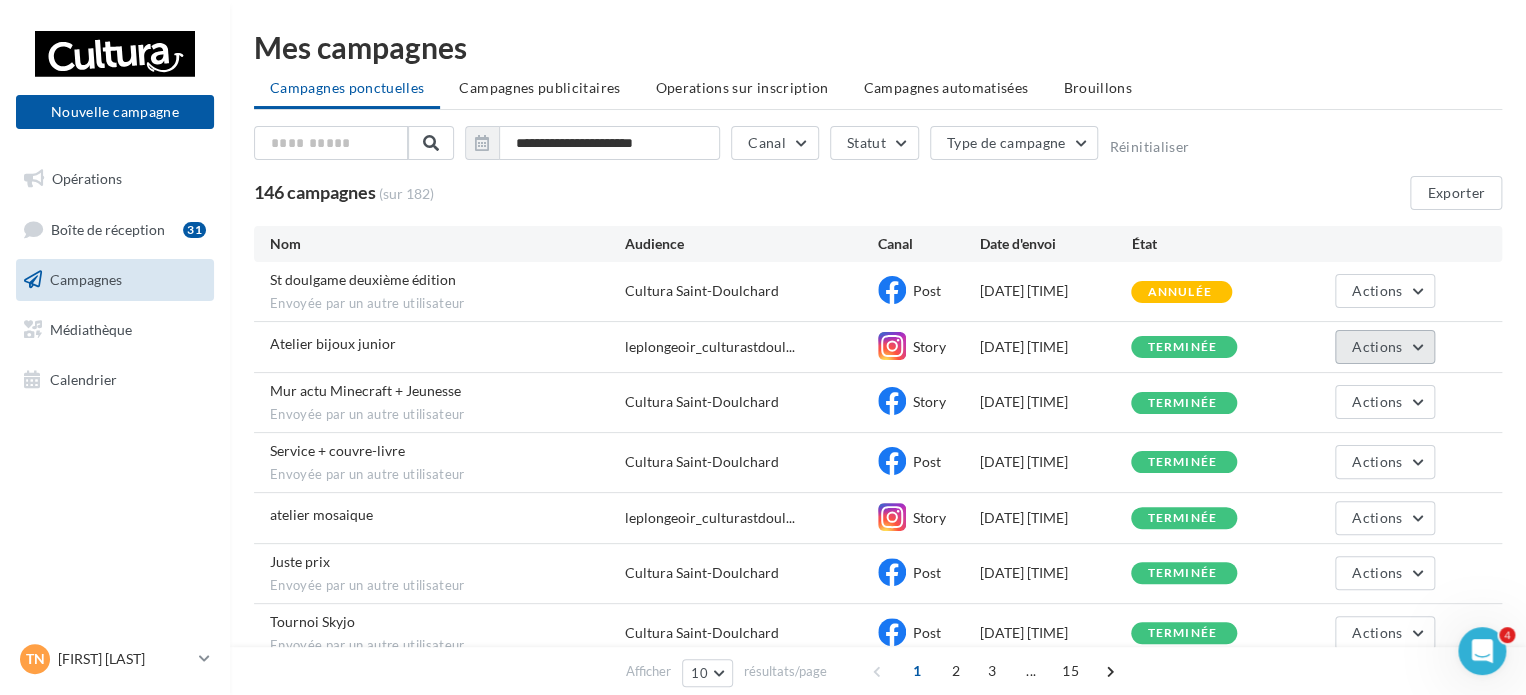 click on "Actions" at bounding box center (1385, 347) 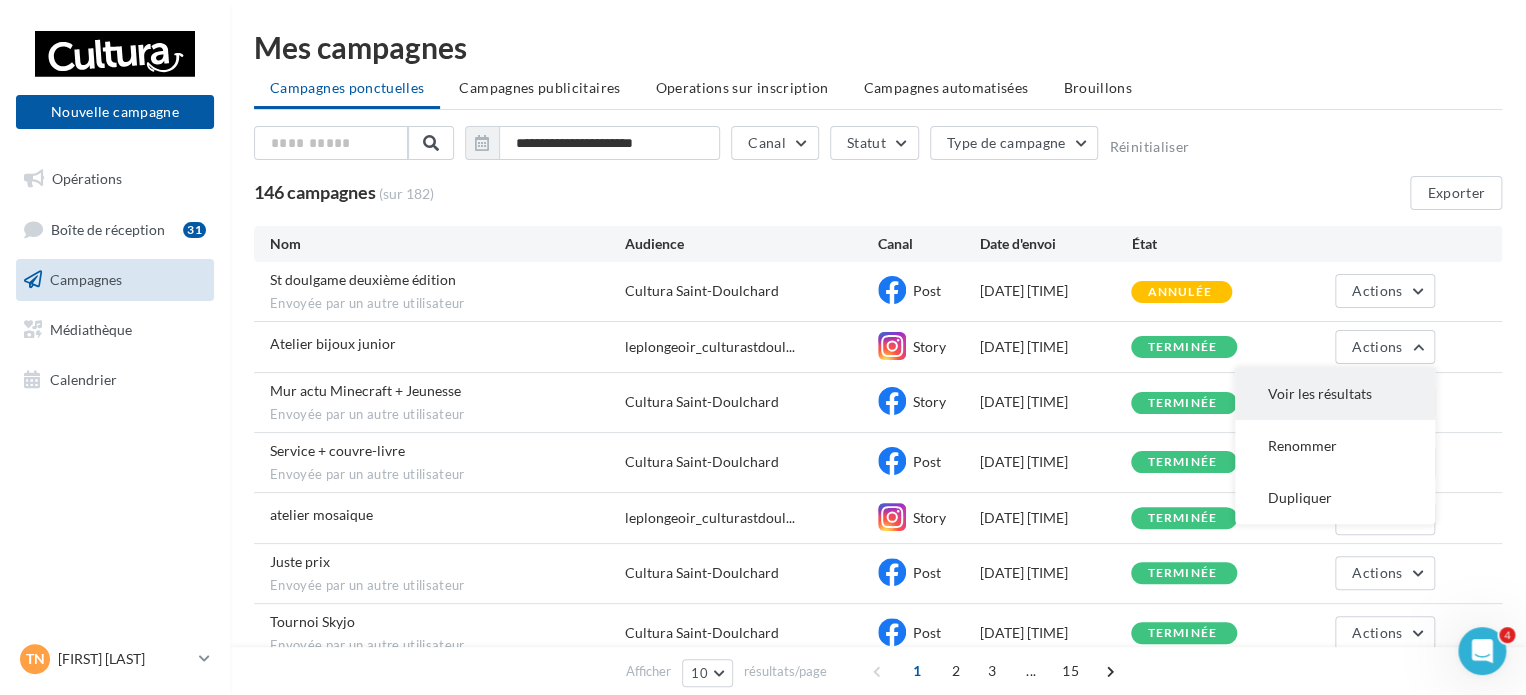 click on "Voir les résultats" at bounding box center [1335, 394] 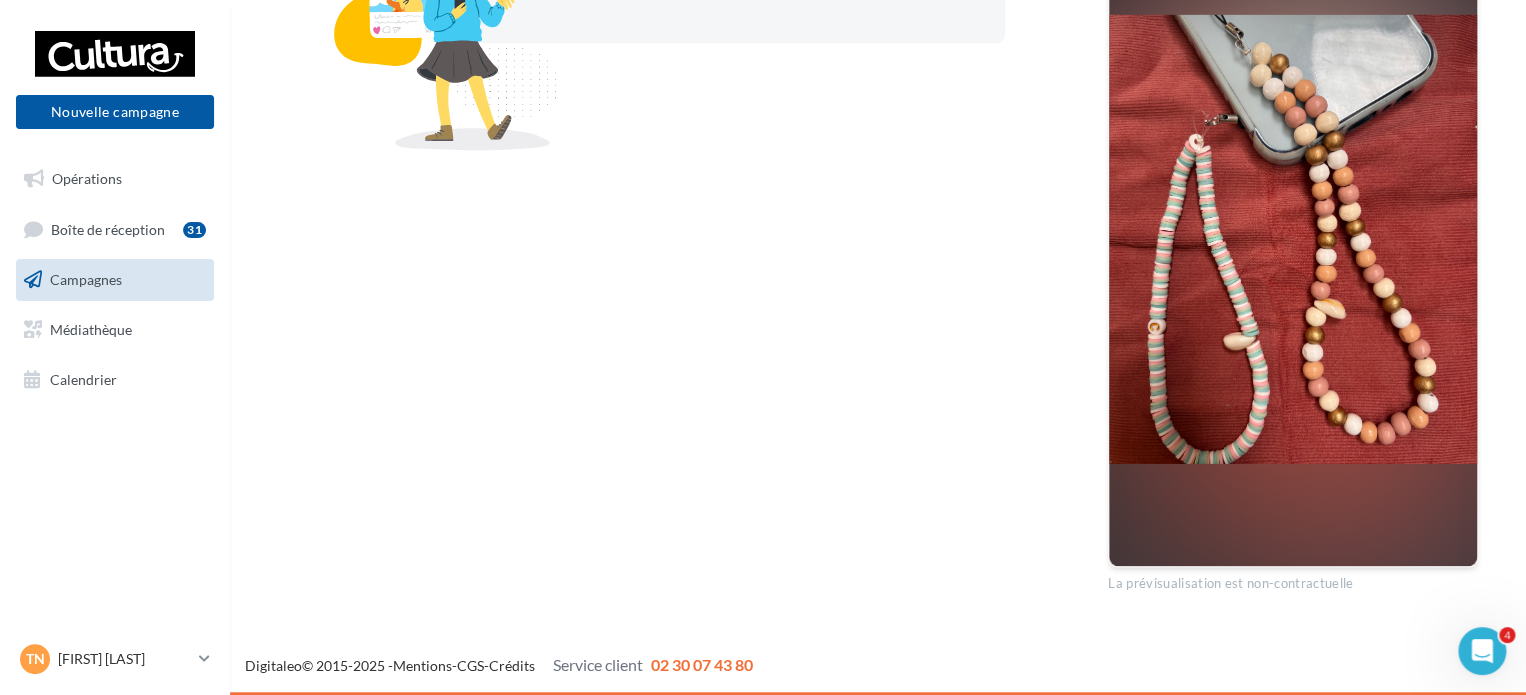 scroll, scrollTop: 0, scrollLeft: 0, axis: both 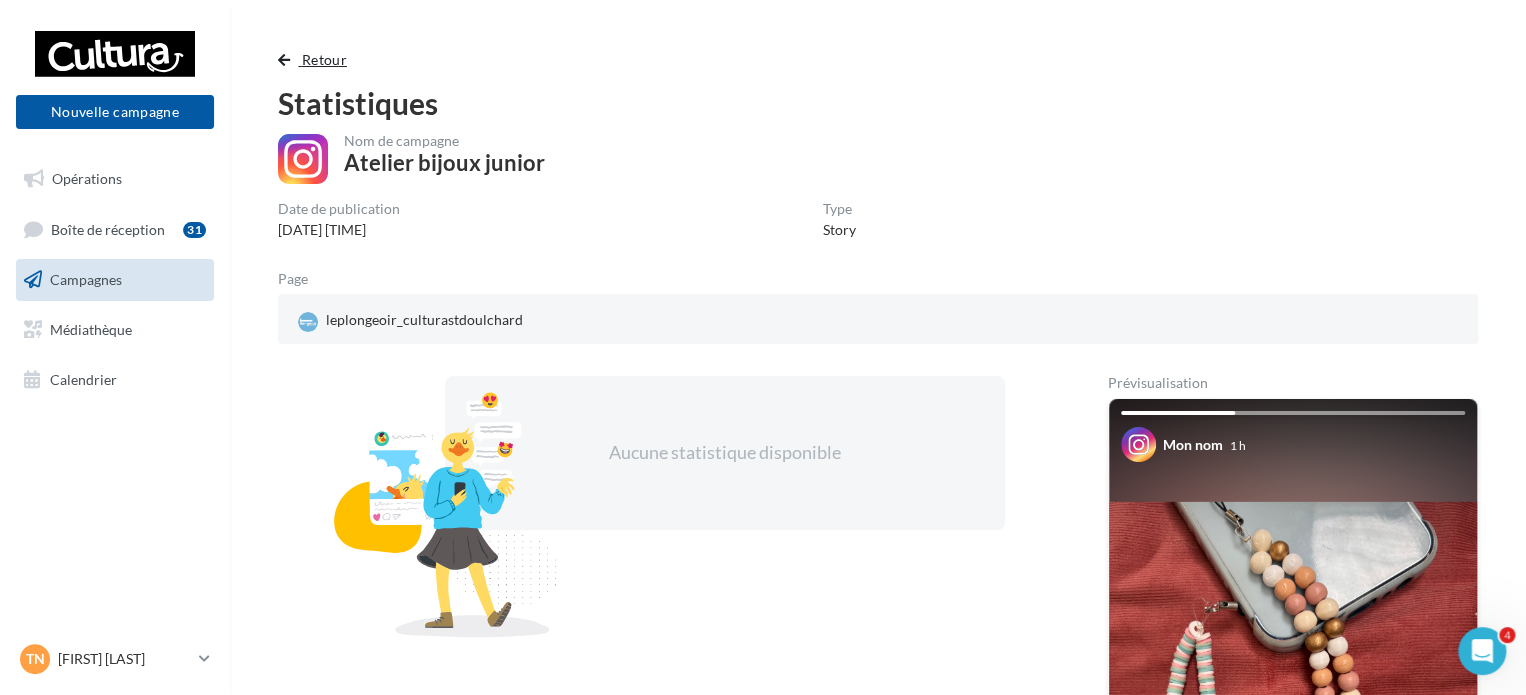 click on "Retour" at bounding box center (324, 59) 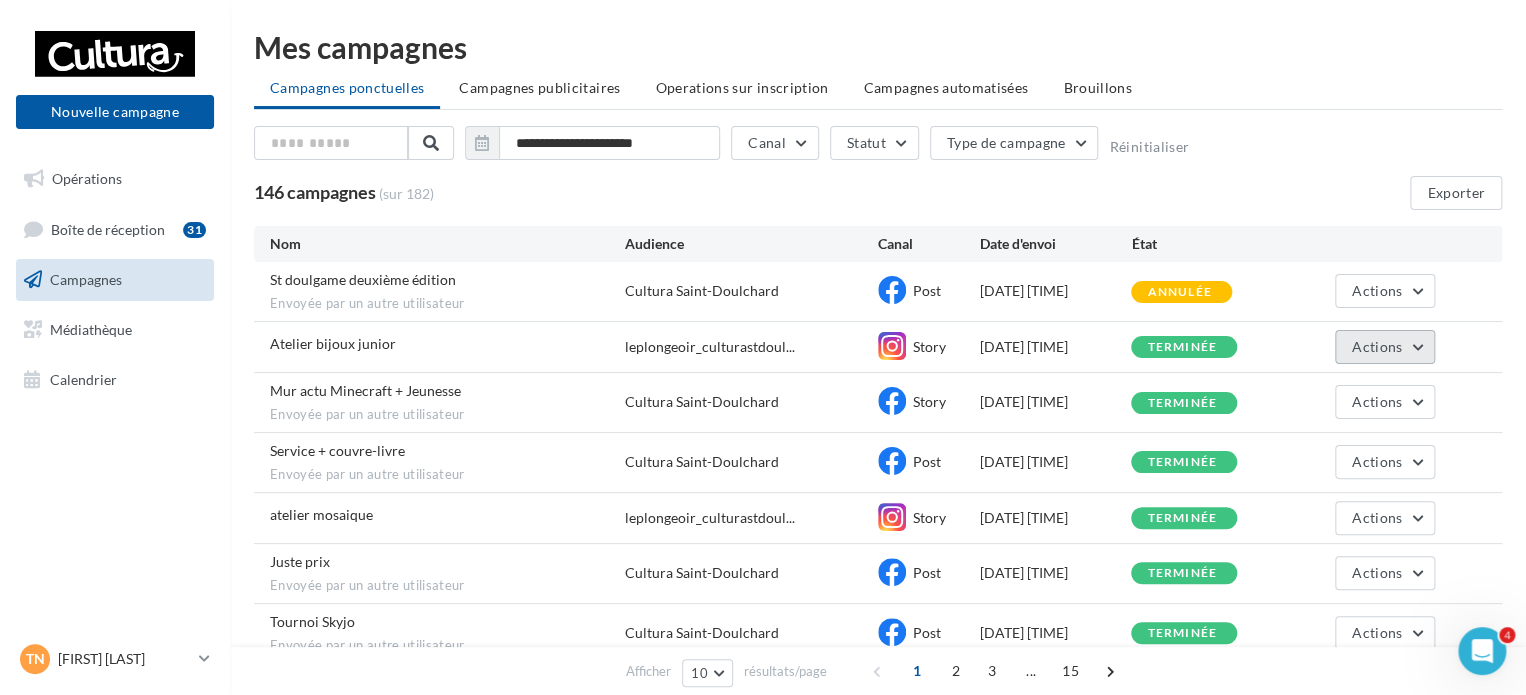 click on "Actions" at bounding box center (1385, 347) 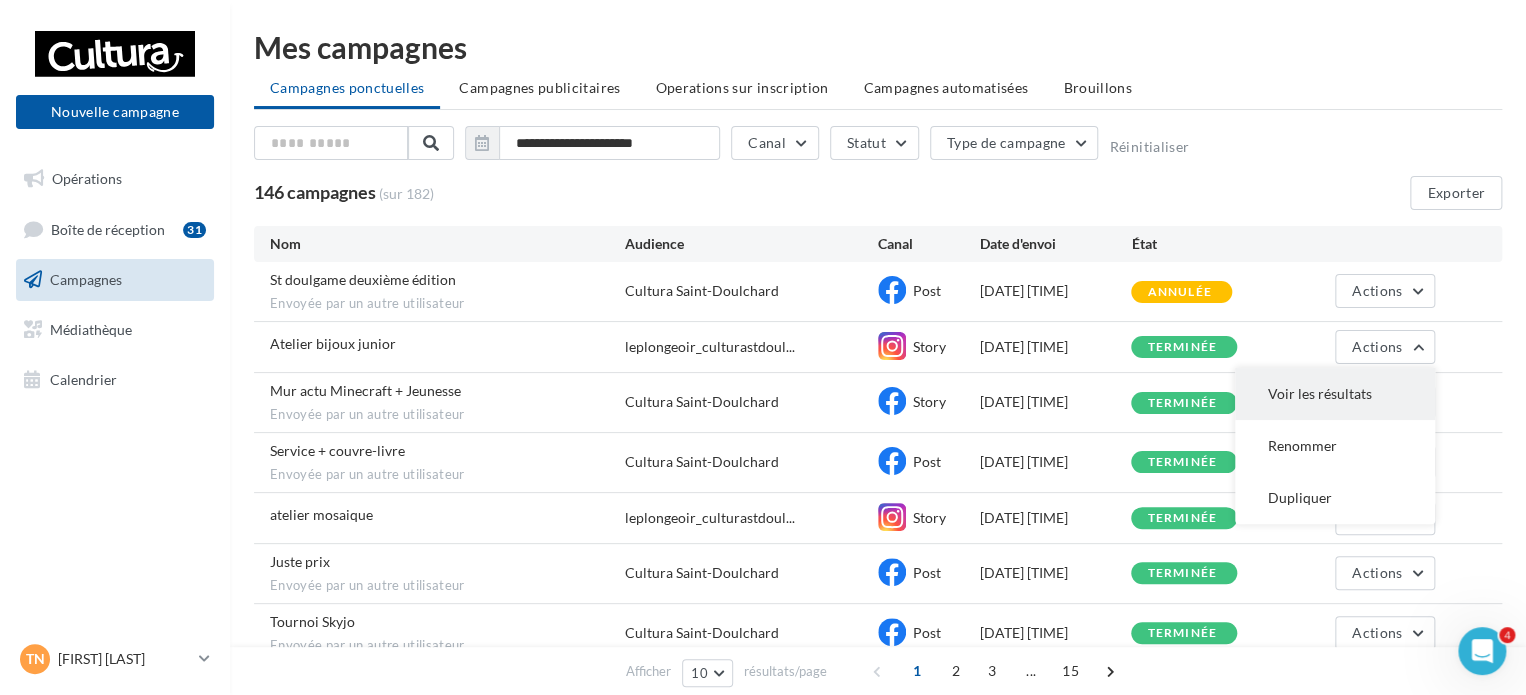 click on "Voir les résultats" at bounding box center (1335, 394) 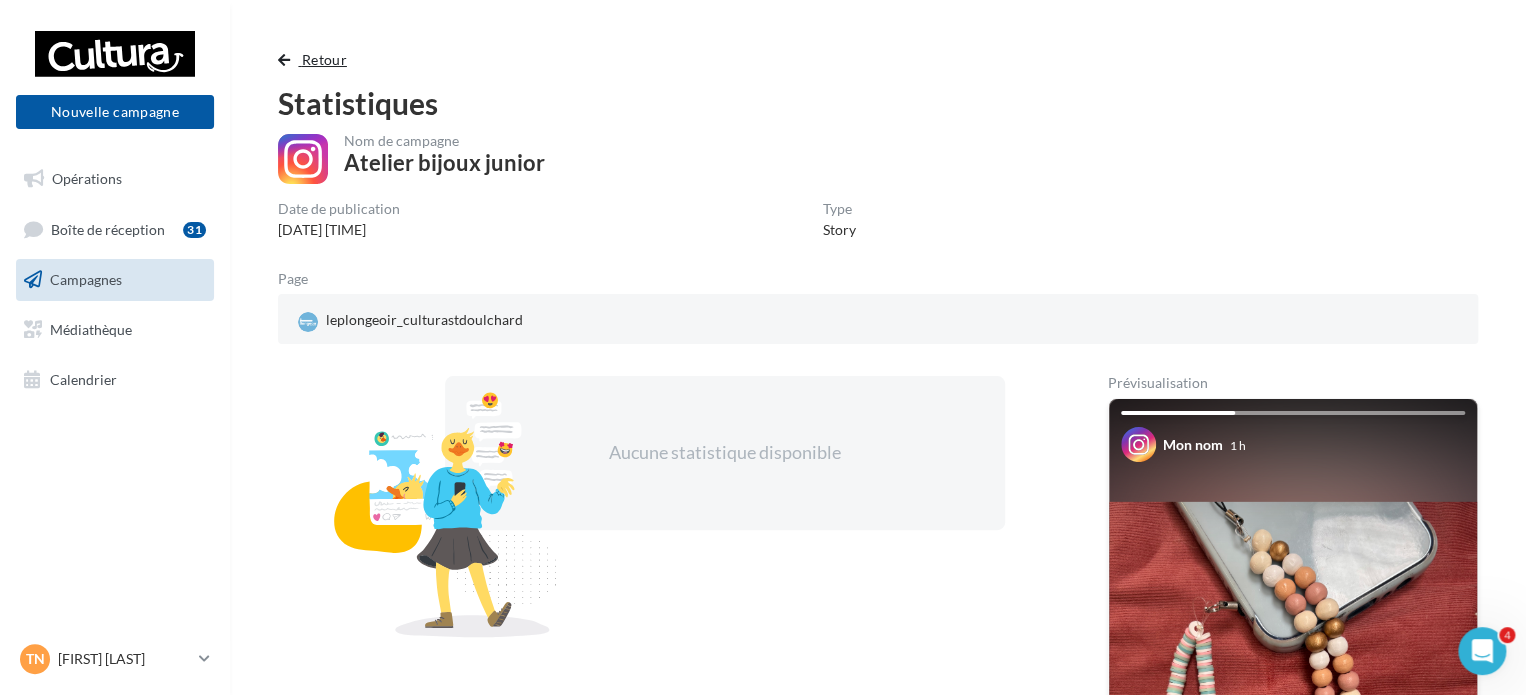 click on "Retour" at bounding box center [324, 59] 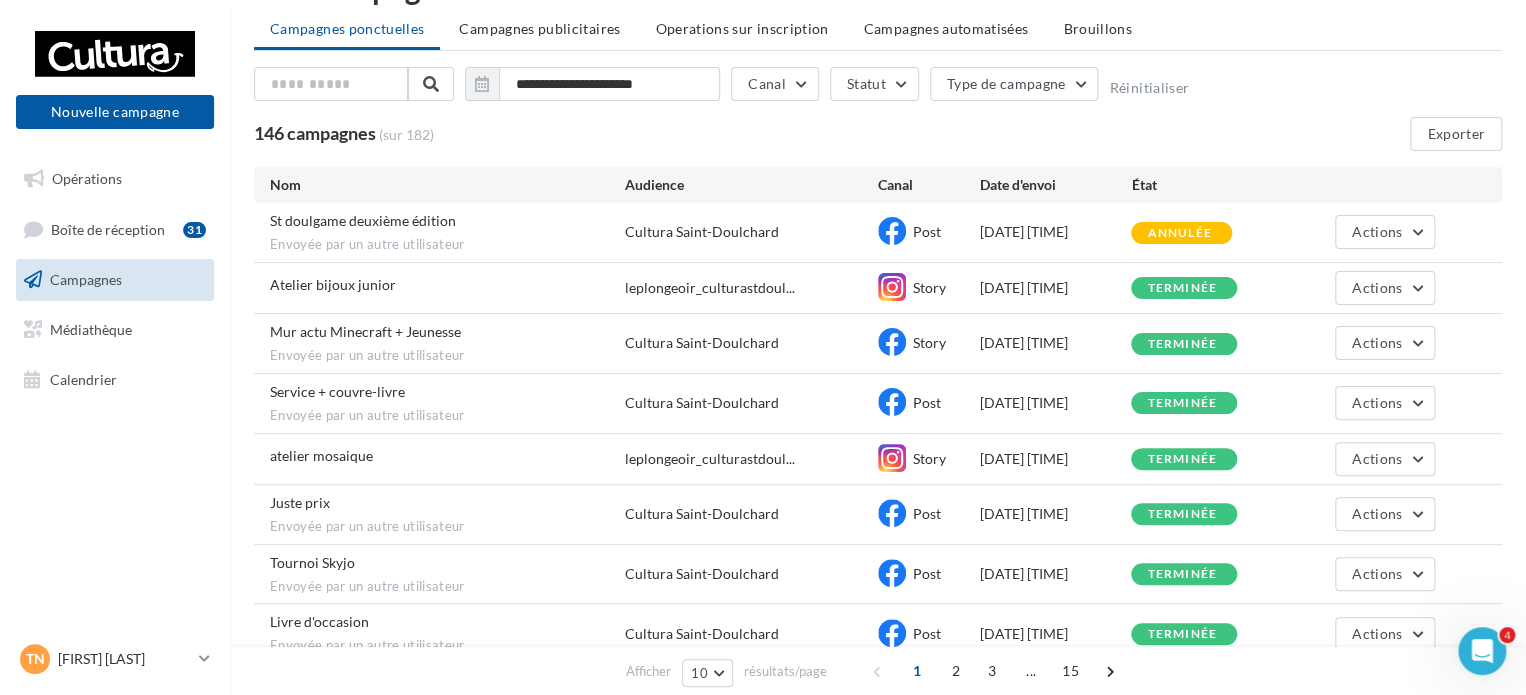 scroll, scrollTop: 74, scrollLeft: 0, axis: vertical 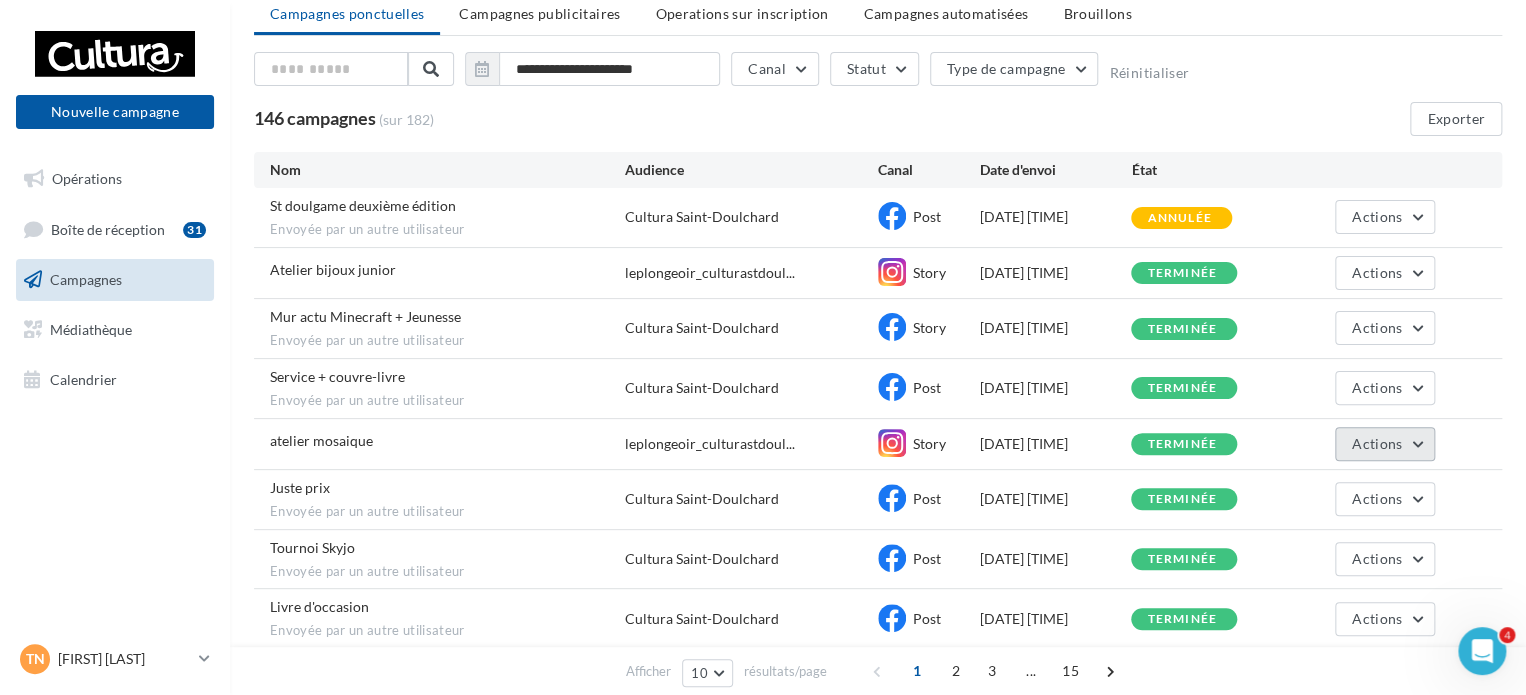 click on "Actions" at bounding box center (1377, 443) 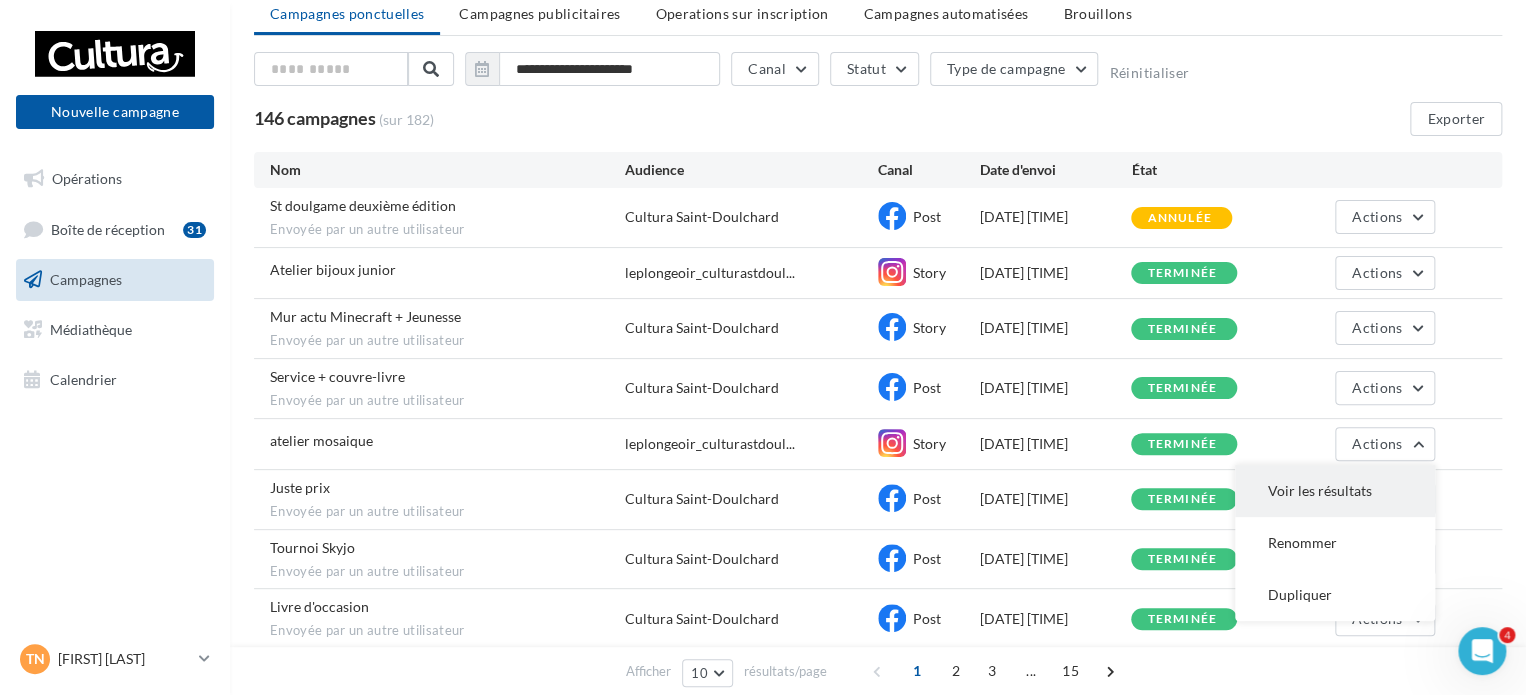 click on "Voir les résultats" at bounding box center (1335, 491) 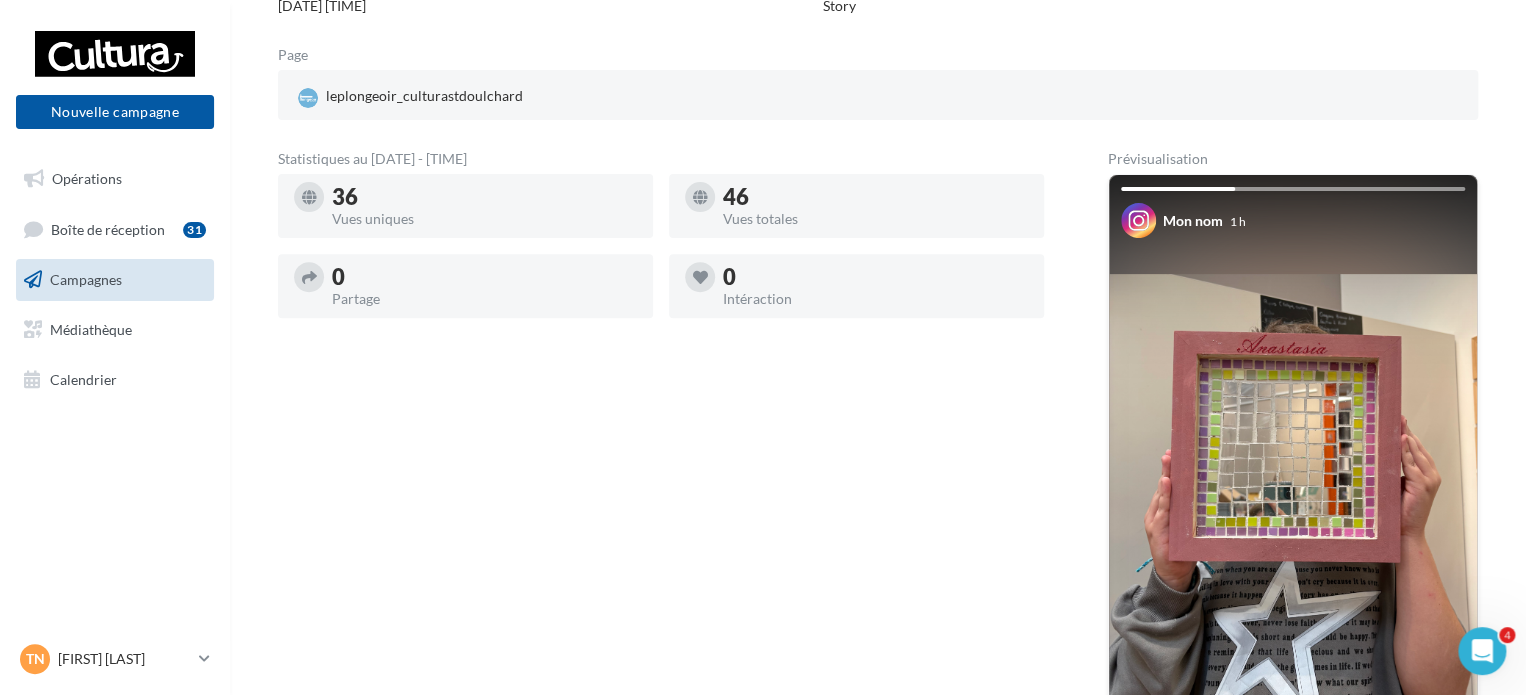 scroll, scrollTop: 226, scrollLeft: 0, axis: vertical 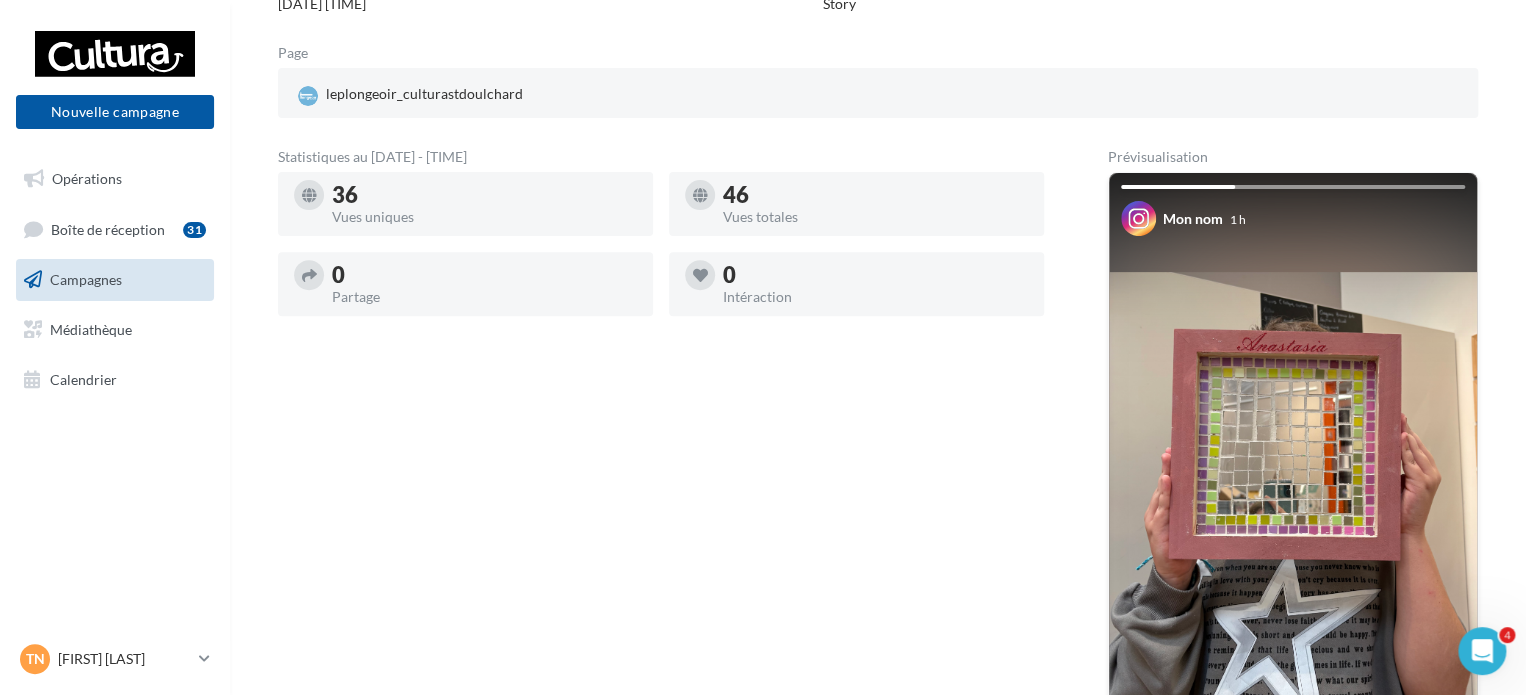 click on "36" at bounding box center (484, 195) 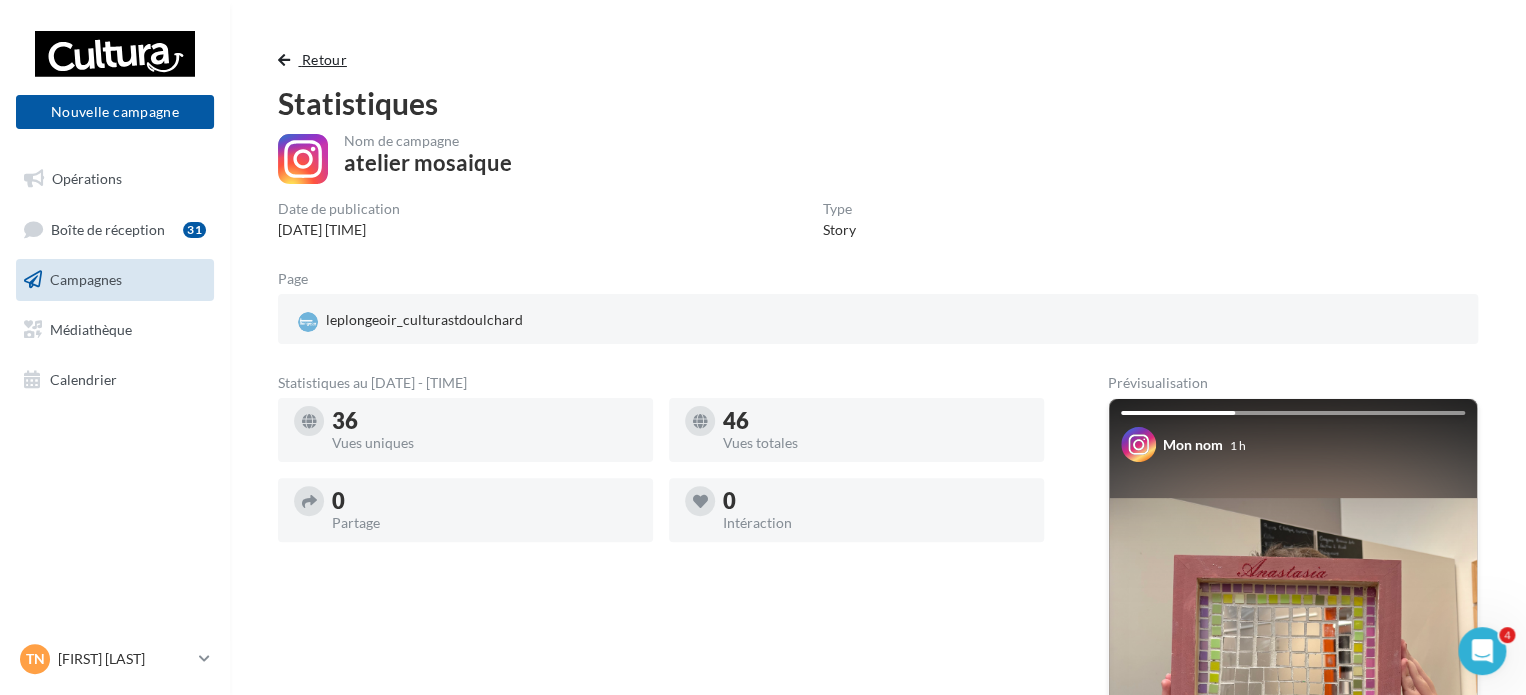 click on "Retour" at bounding box center (316, 60) 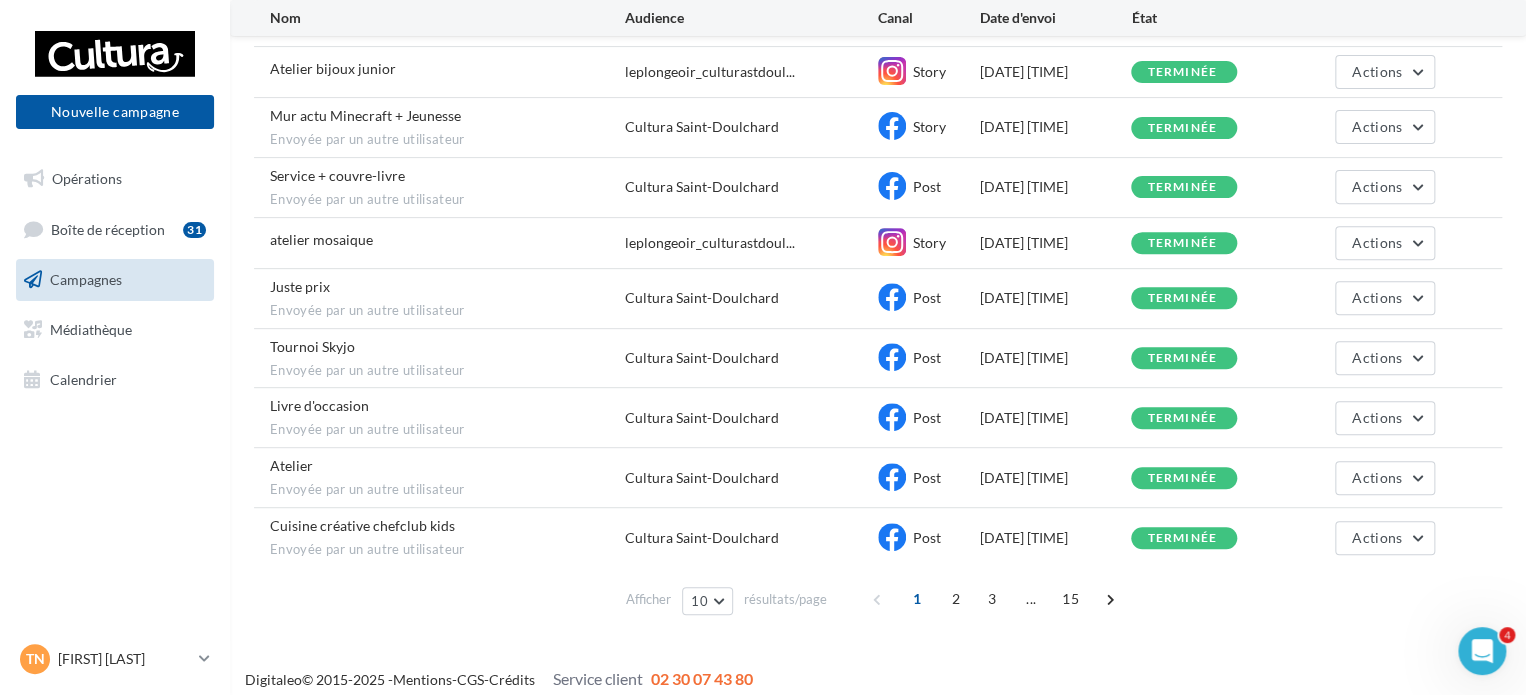 scroll, scrollTop: 284, scrollLeft: 0, axis: vertical 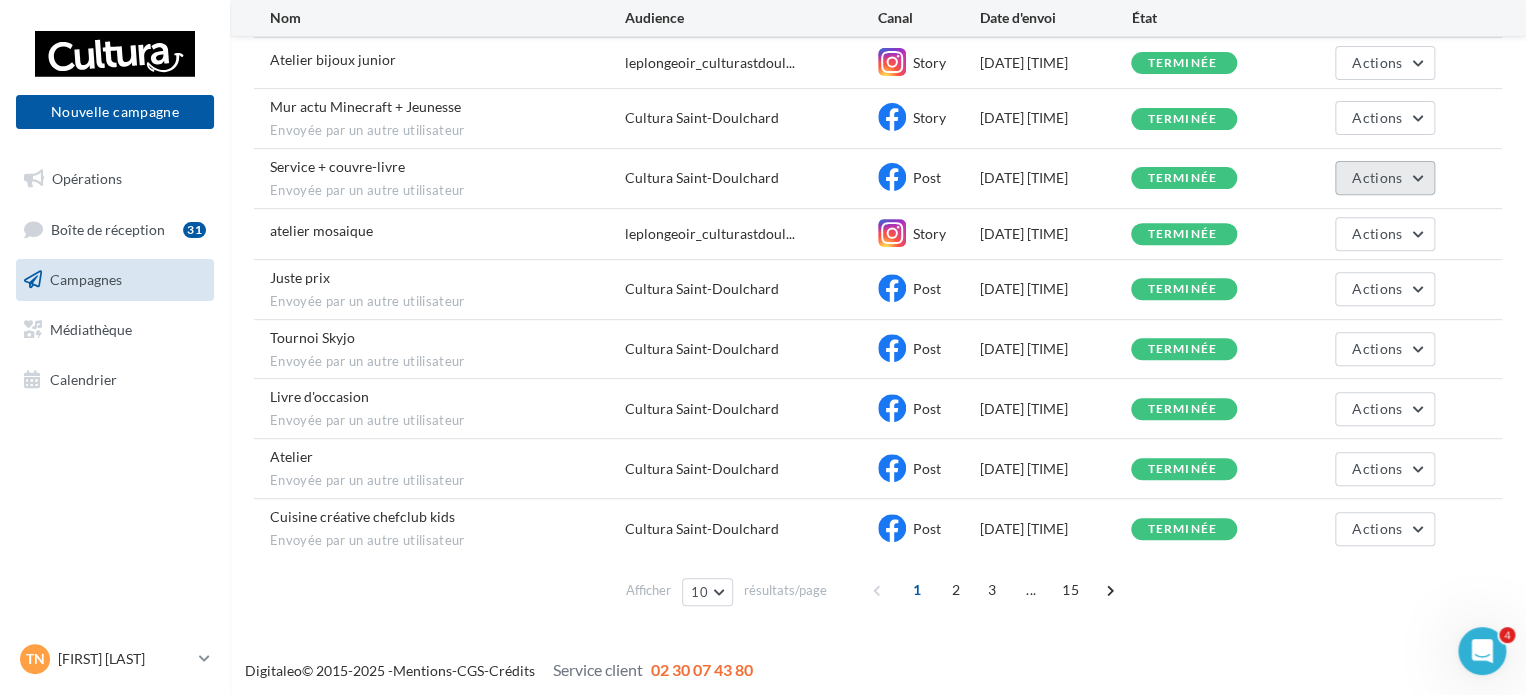 click on "Actions" at bounding box center [1385, 178] 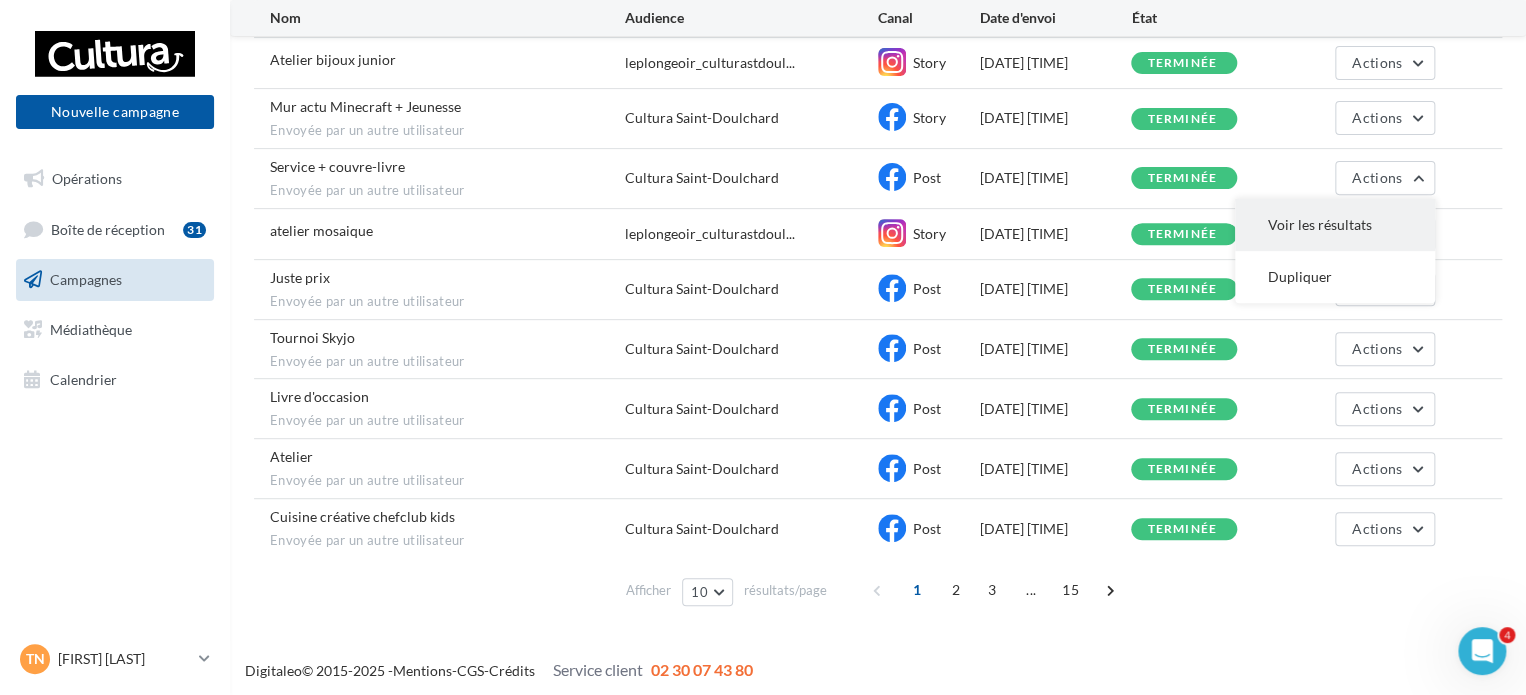 click on "Voir les résultats" at bounding box center (1335, 225) 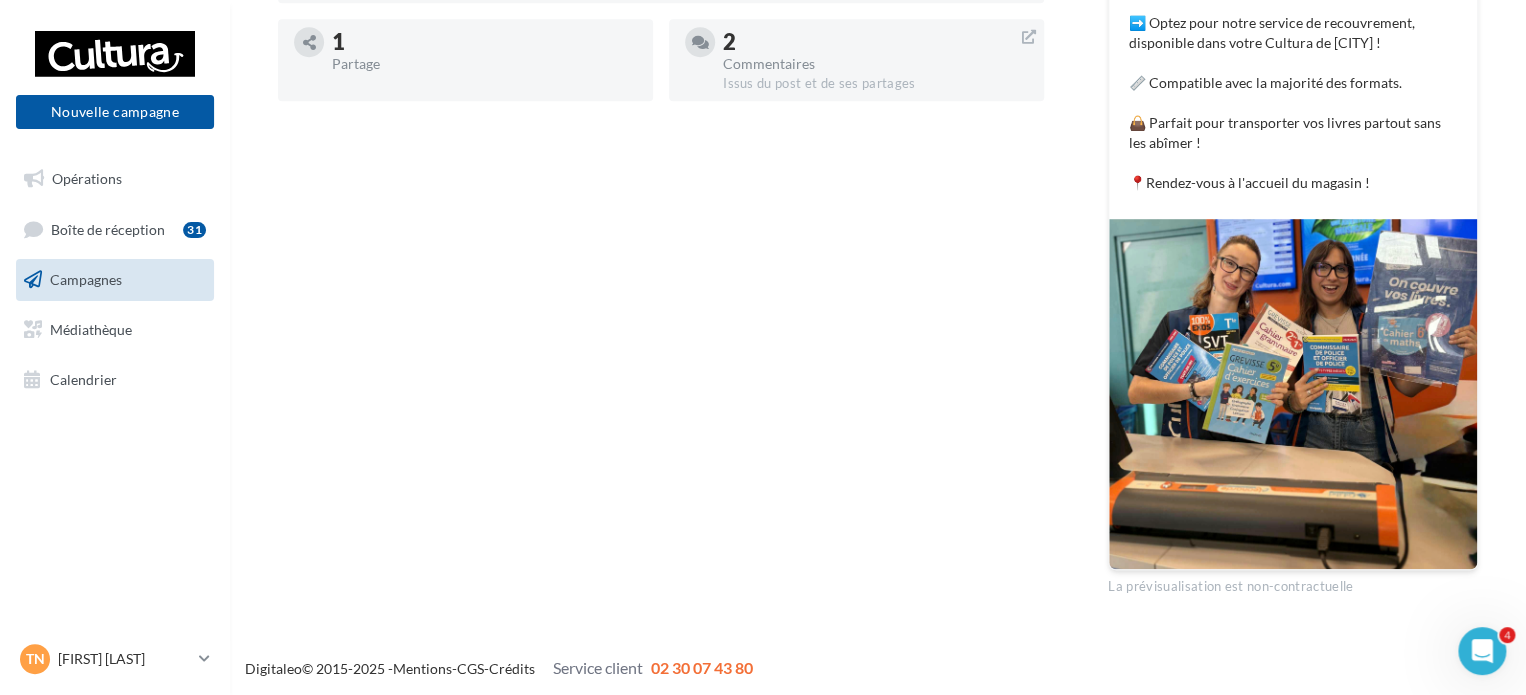 scroll, scrollTop: 586, scrollLeft: 0, axis: vertical 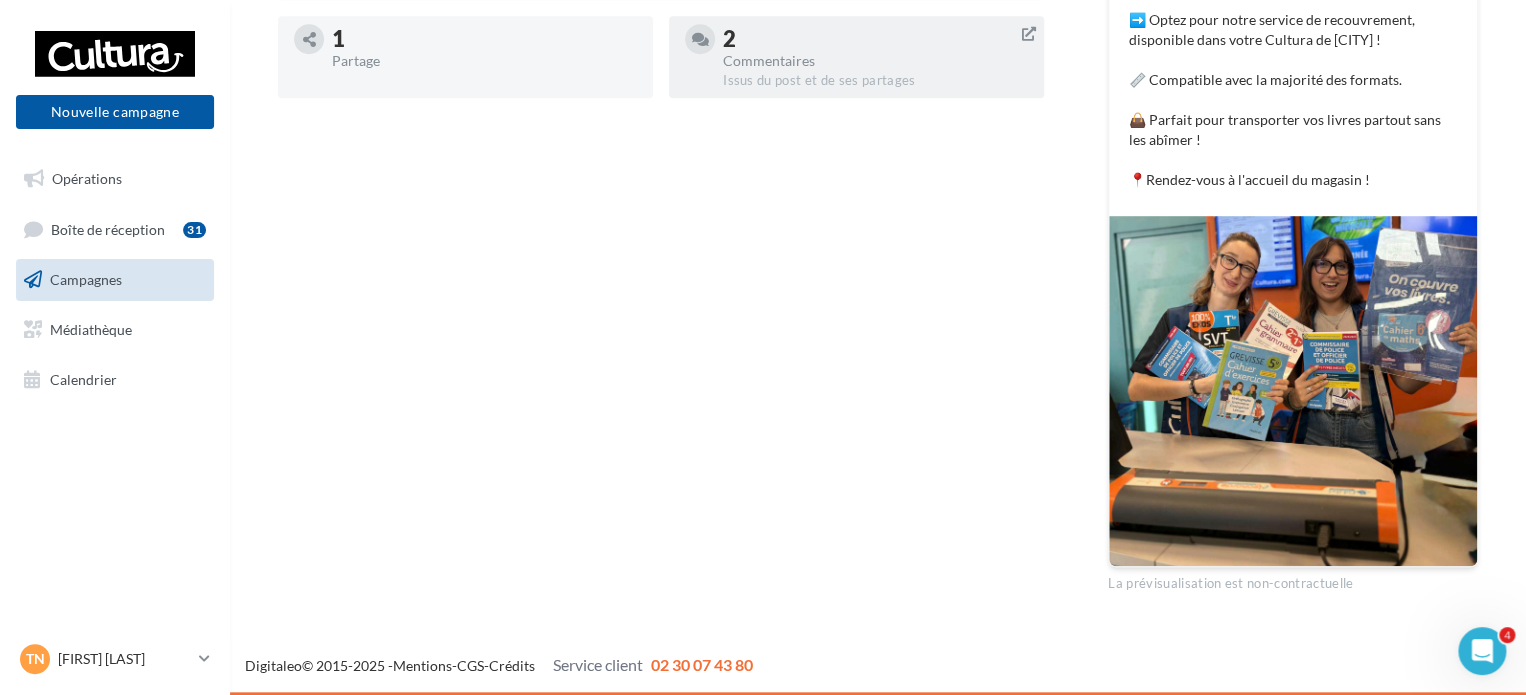 click on "Commentaires" at bounding box center [875, 61] 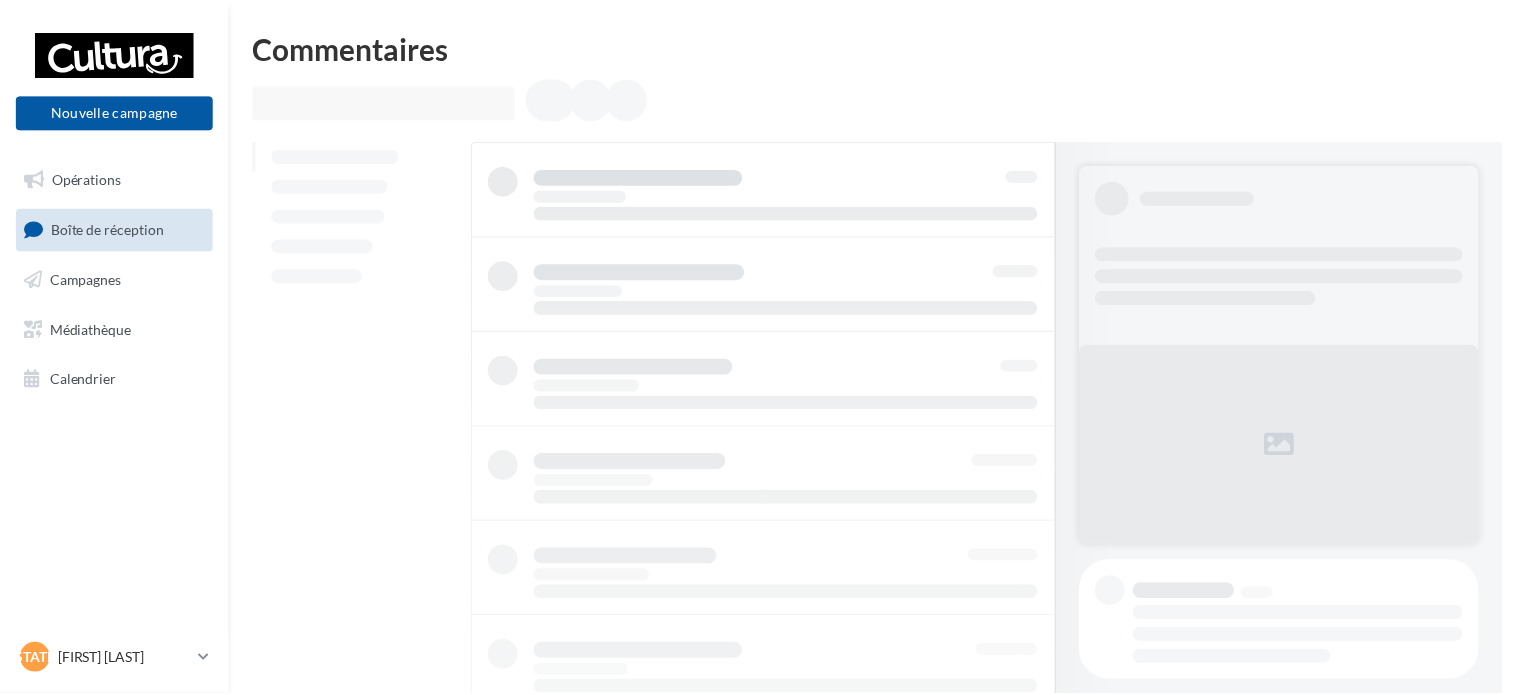 scroll, scrollTop: 0, scrollLeft: 0, axis: both 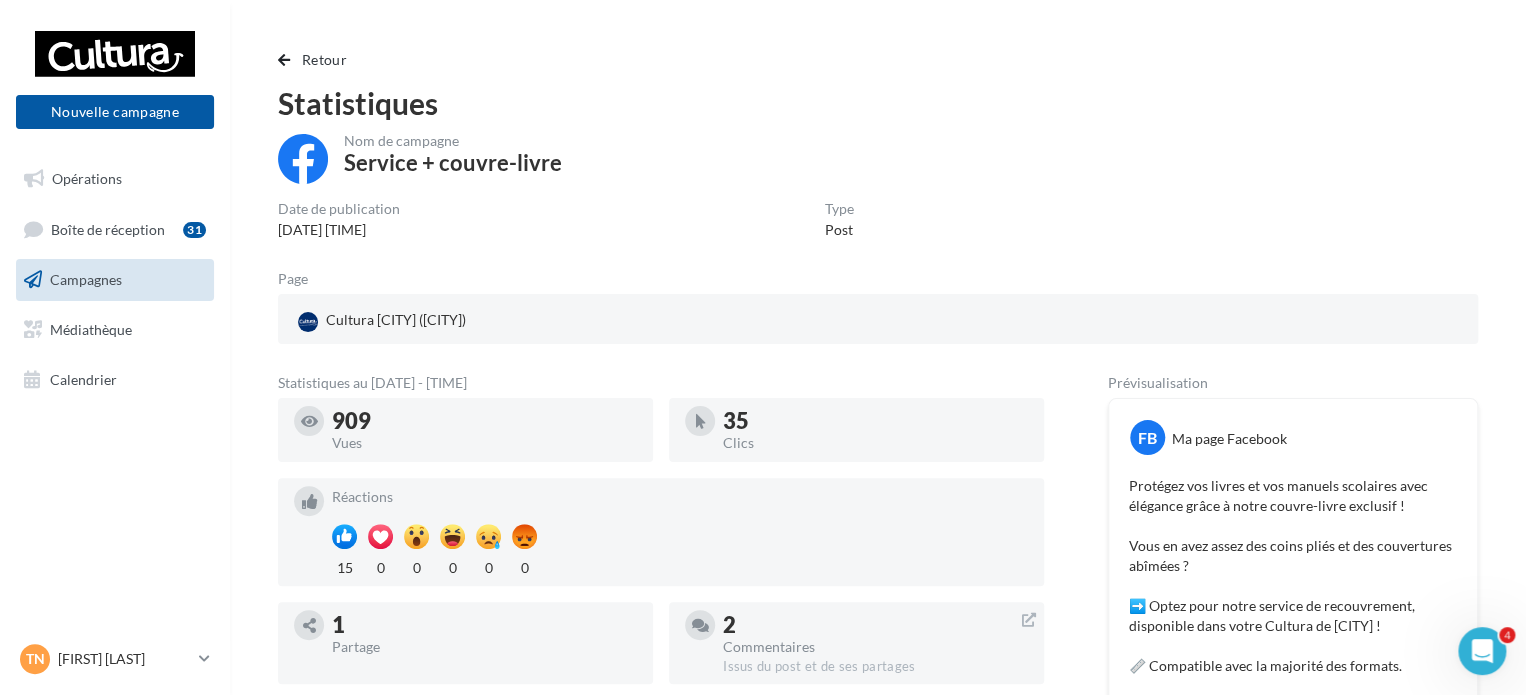 drag, startPoint x: 356, startPoint y: 87, endPoint x: 346, endPoint y: 78, distance: 13.453624 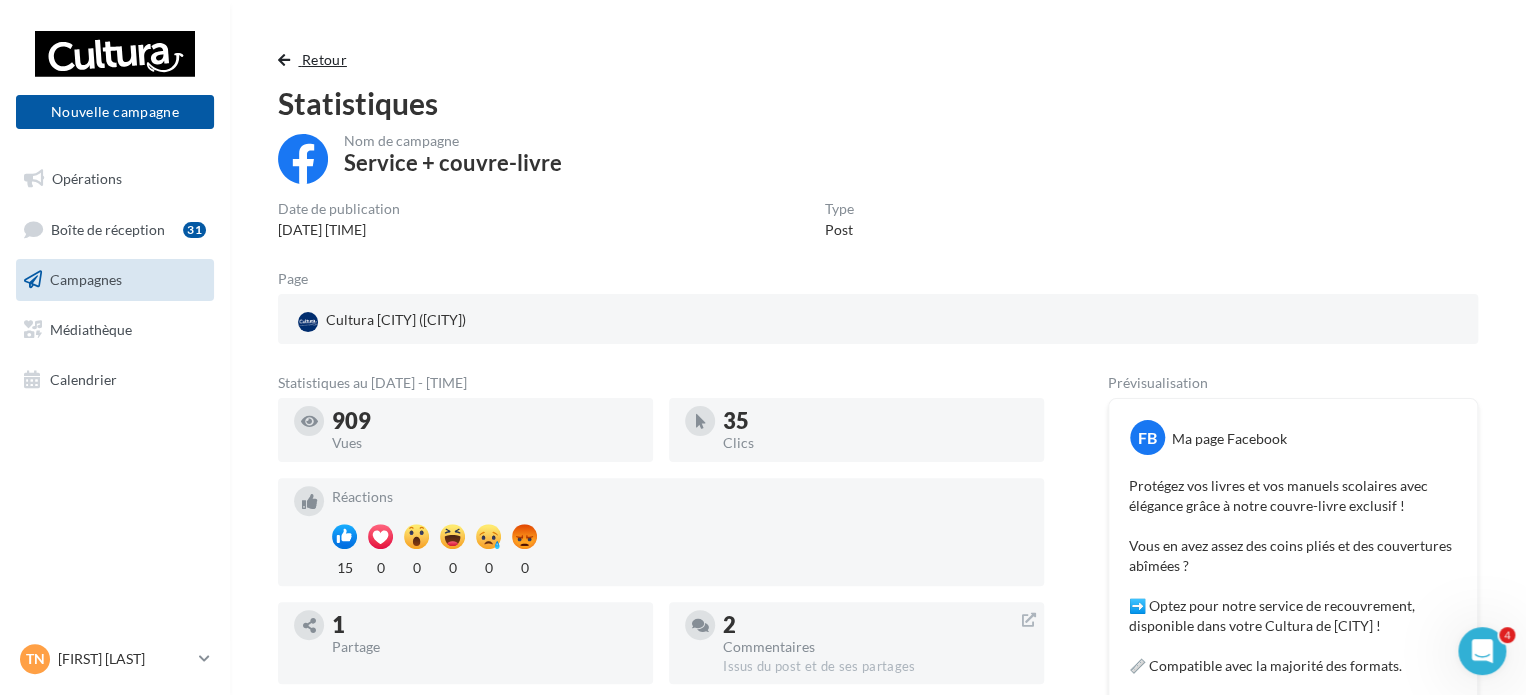 click on "Retour" at bounding box center [324, 59] 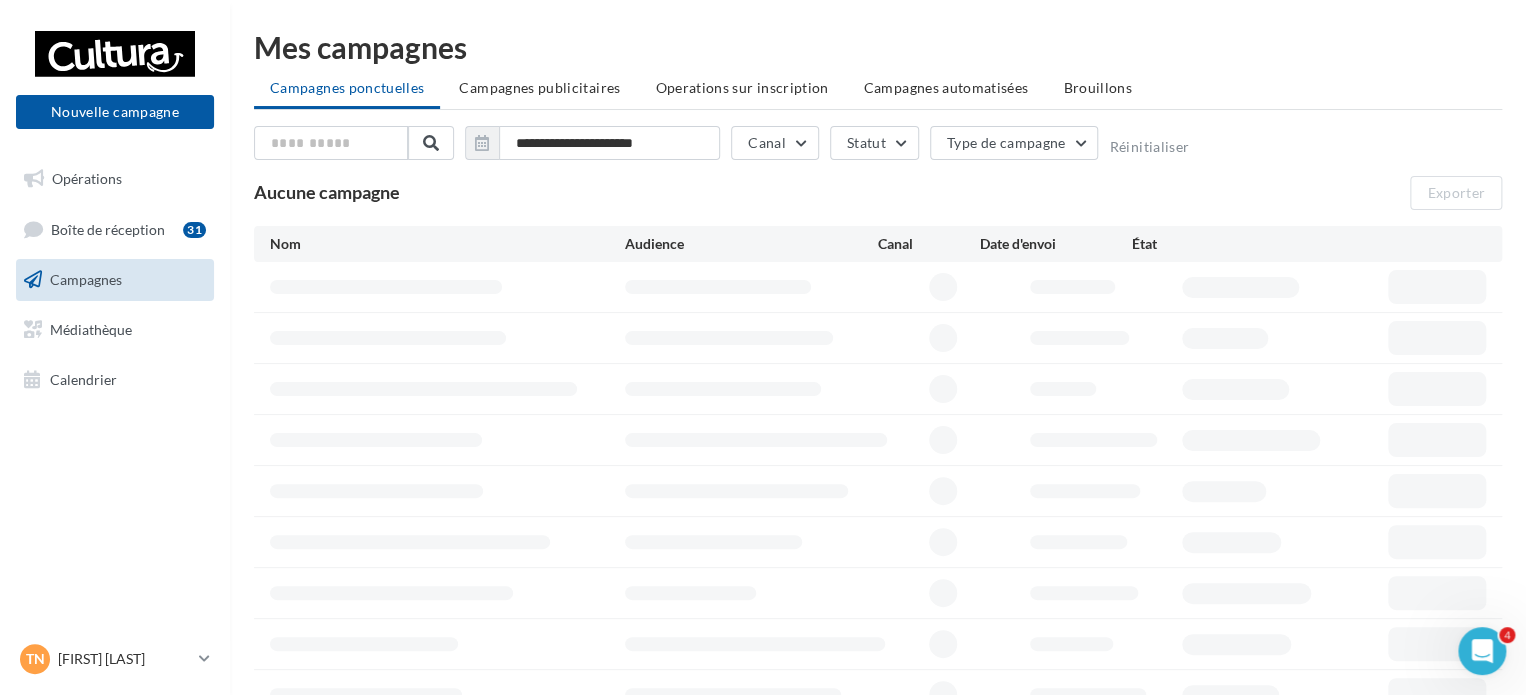 scroll, scrollTop: 168, scrollLeft: 0, axis: vertical 